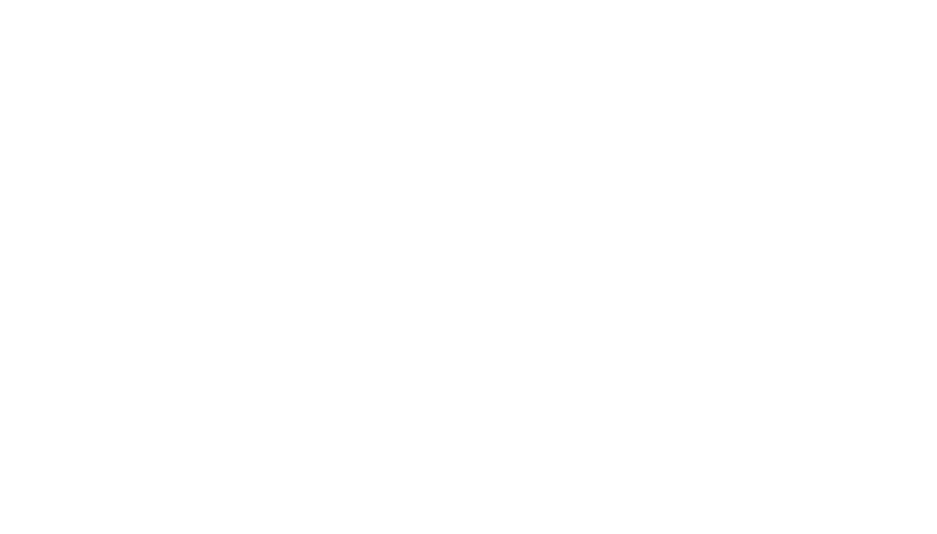 scroll, scrollTop: 0, scrollLeft: 0, axis: both 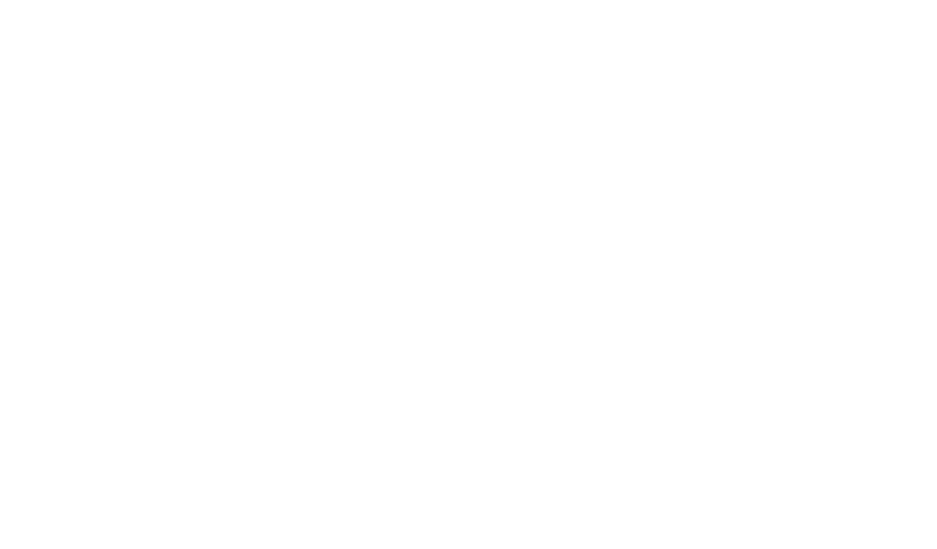select on "*" 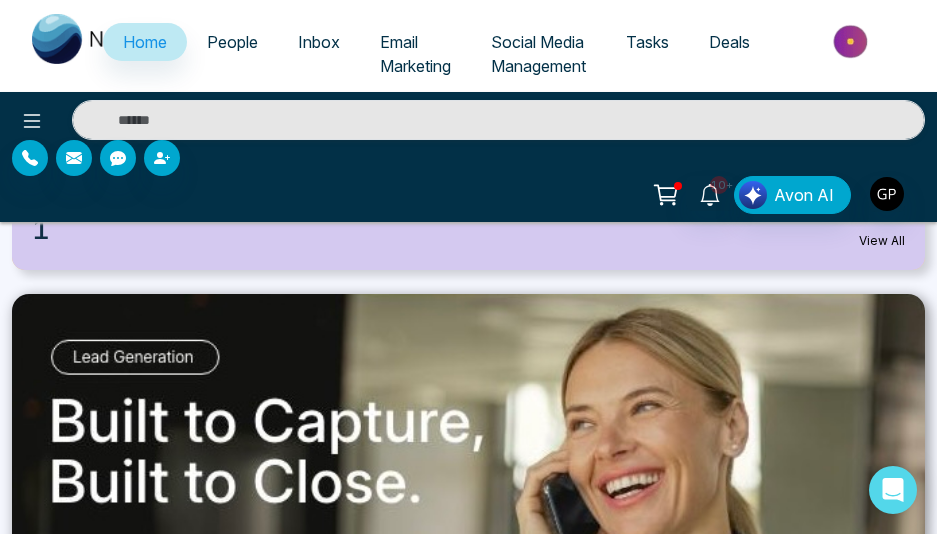 scroll, scrollTop: 1000, scrollLeft: 0, axis: vertical 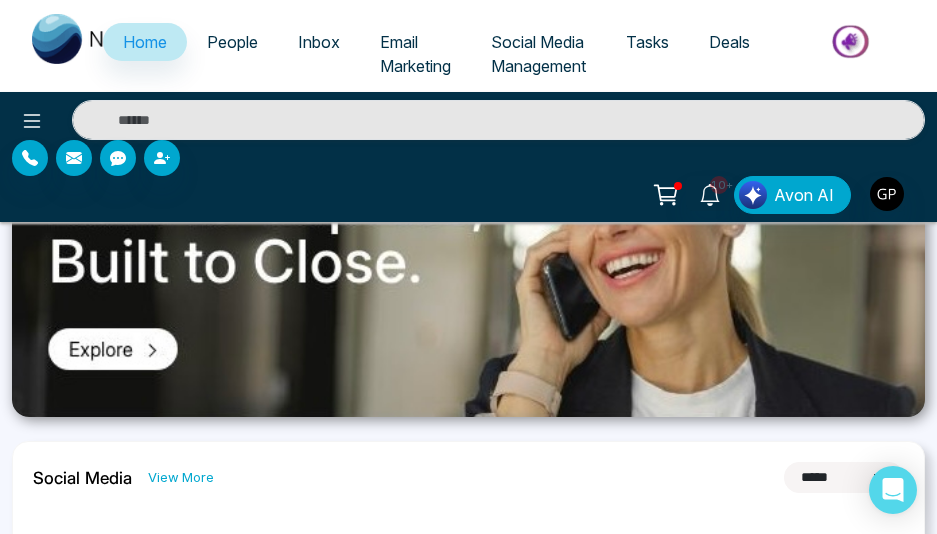 click on "People" at bounding box center (232, 42) 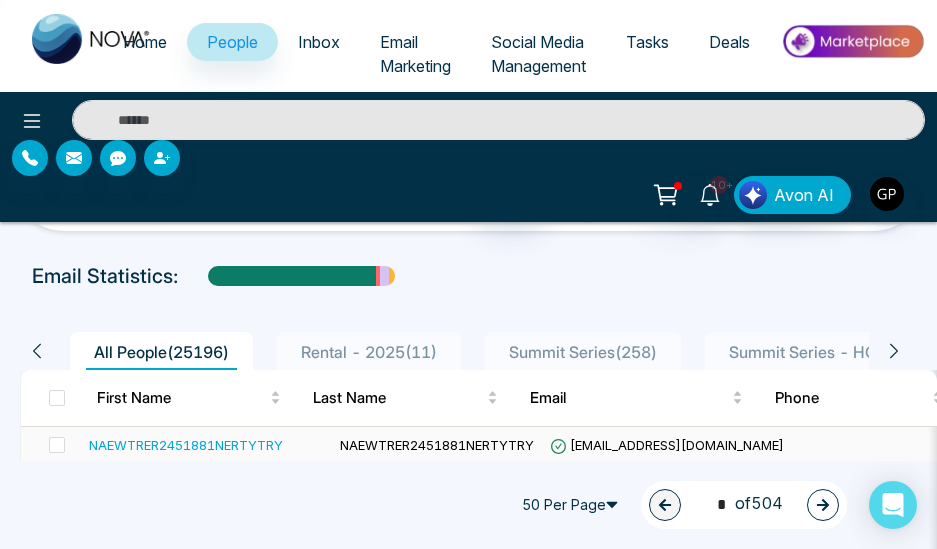 scroll, scrollTop: 110, scrollLeft: 0, axis: vertical 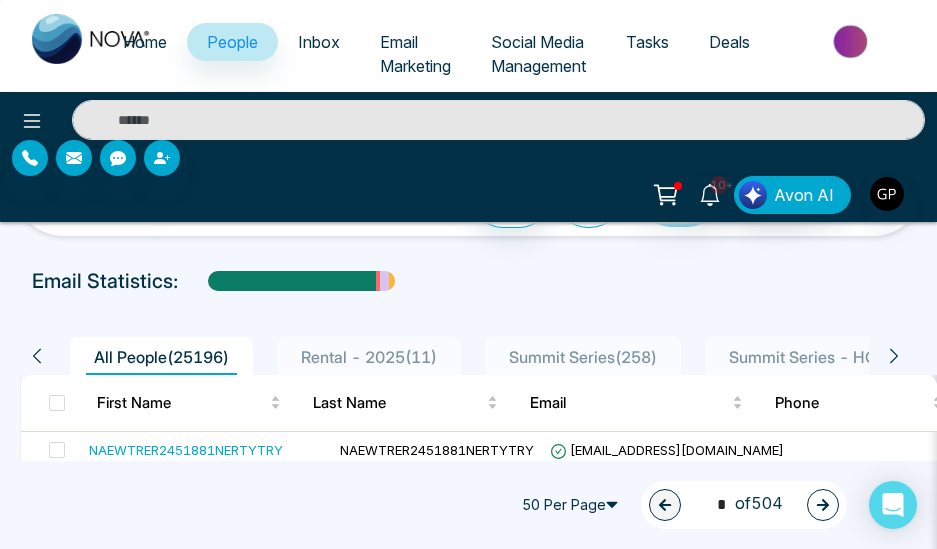 click 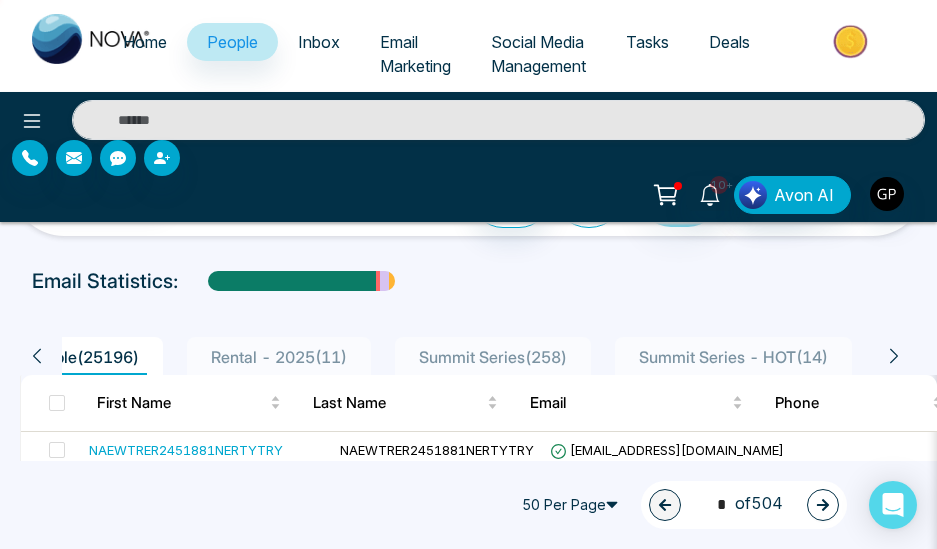 scroll, scrollTop: 0, scrollLeft: 100, axis: horizontal 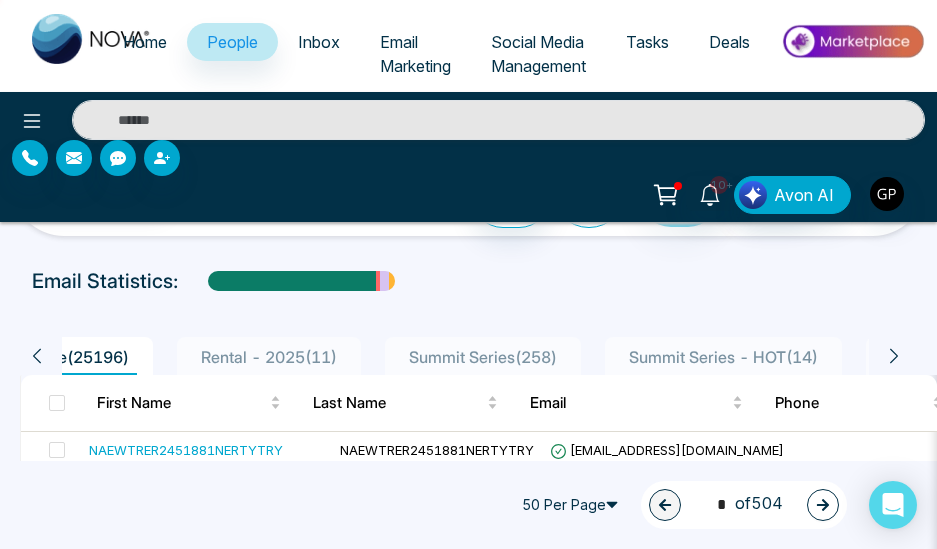 click on "Summit Series - HOT  ( 14 )" at bounding box center (723, 357) 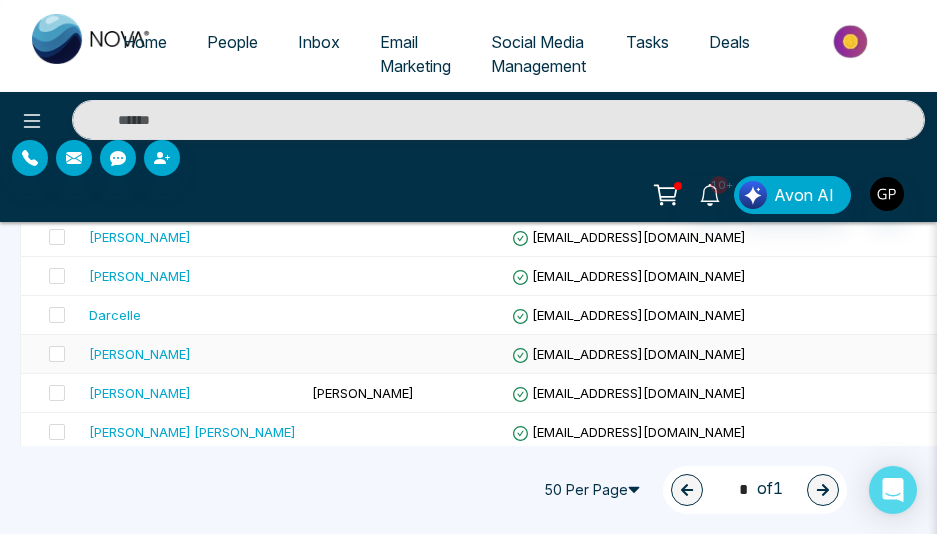 scroll, scrollTop: 400, scrollLeft: 0, axis: vertical 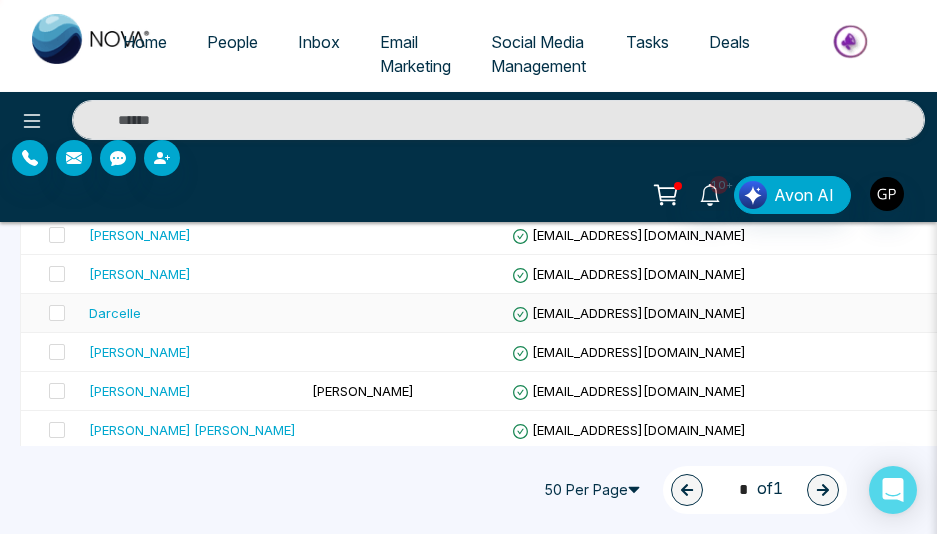 click on "Darcelle" at bounding box center (192, 313) 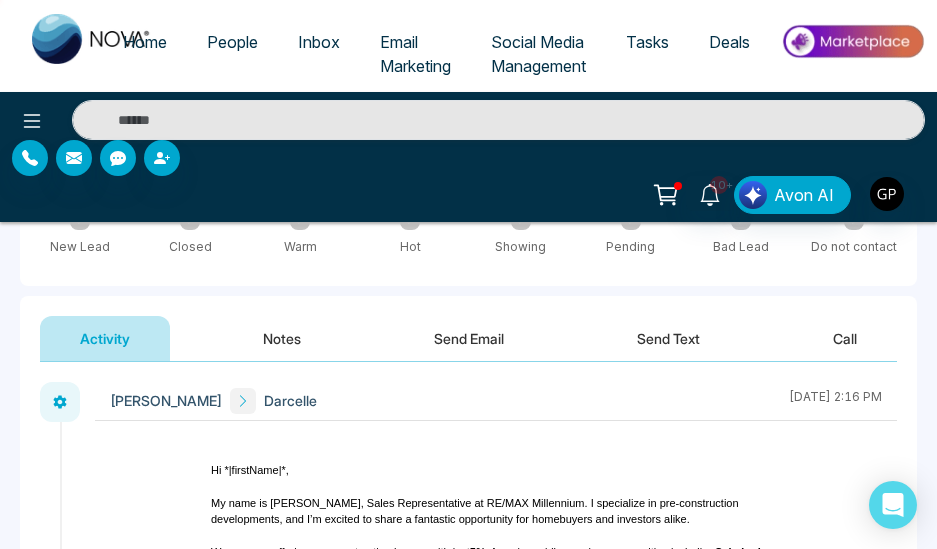 scroll, scrollTop: 1600, scrollLeft: 0, axis: vertical 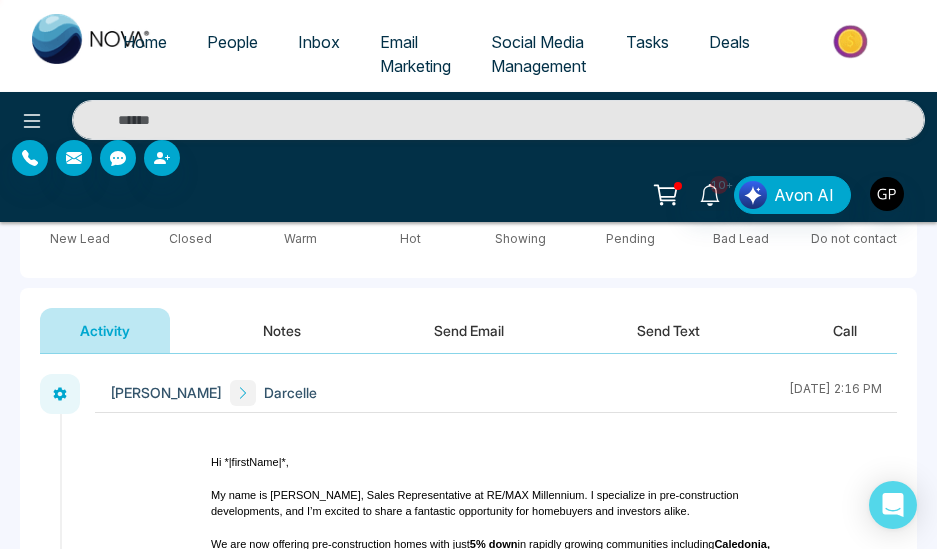 click on "Notes" at bounding box center (282, 330) 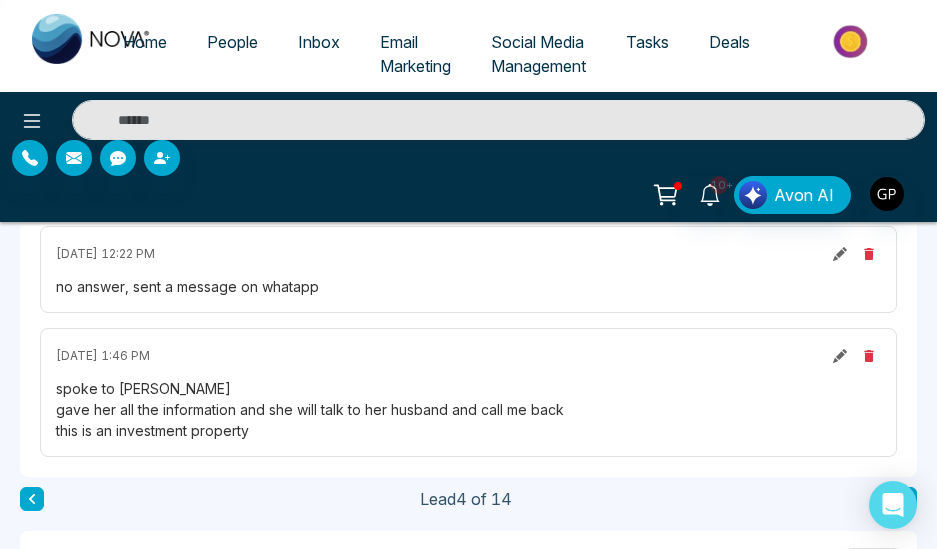 scroll, scrollTop: 2200, scrollLeft: 0, axis: vertical 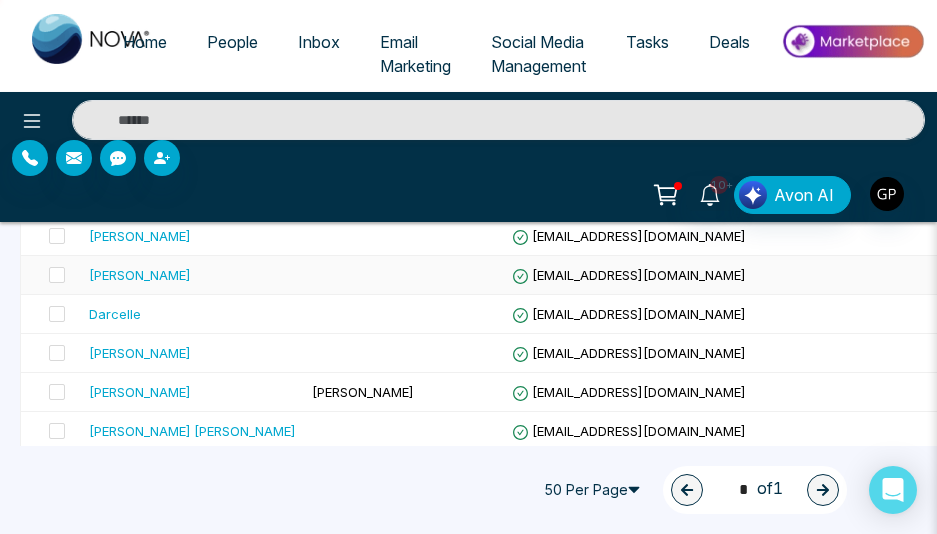 click on "[PERSON_NAME]" at bounding box center [140, 275] 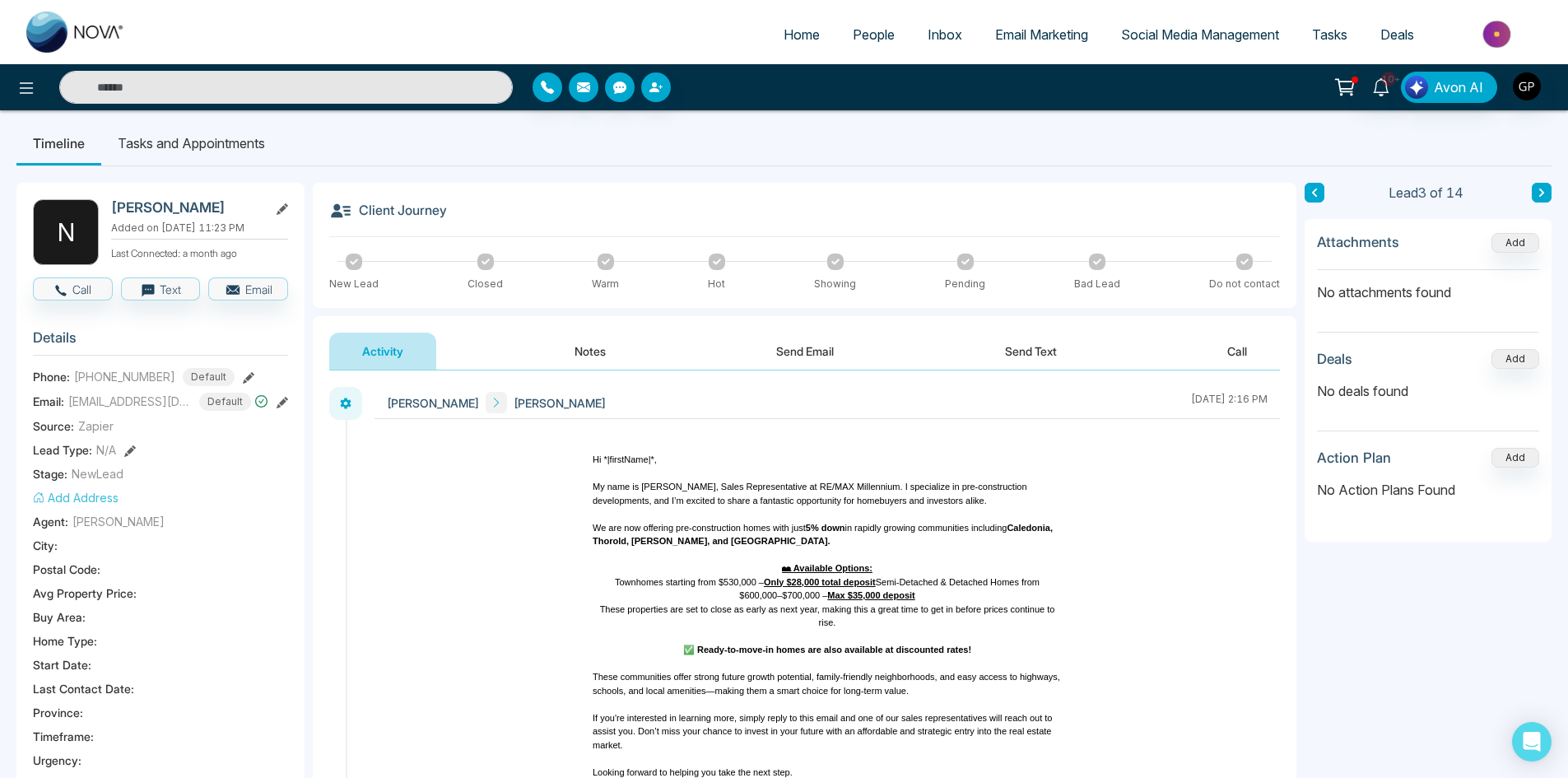 scroll, scrollTop: 0, scrollLeft: 0, axis: both 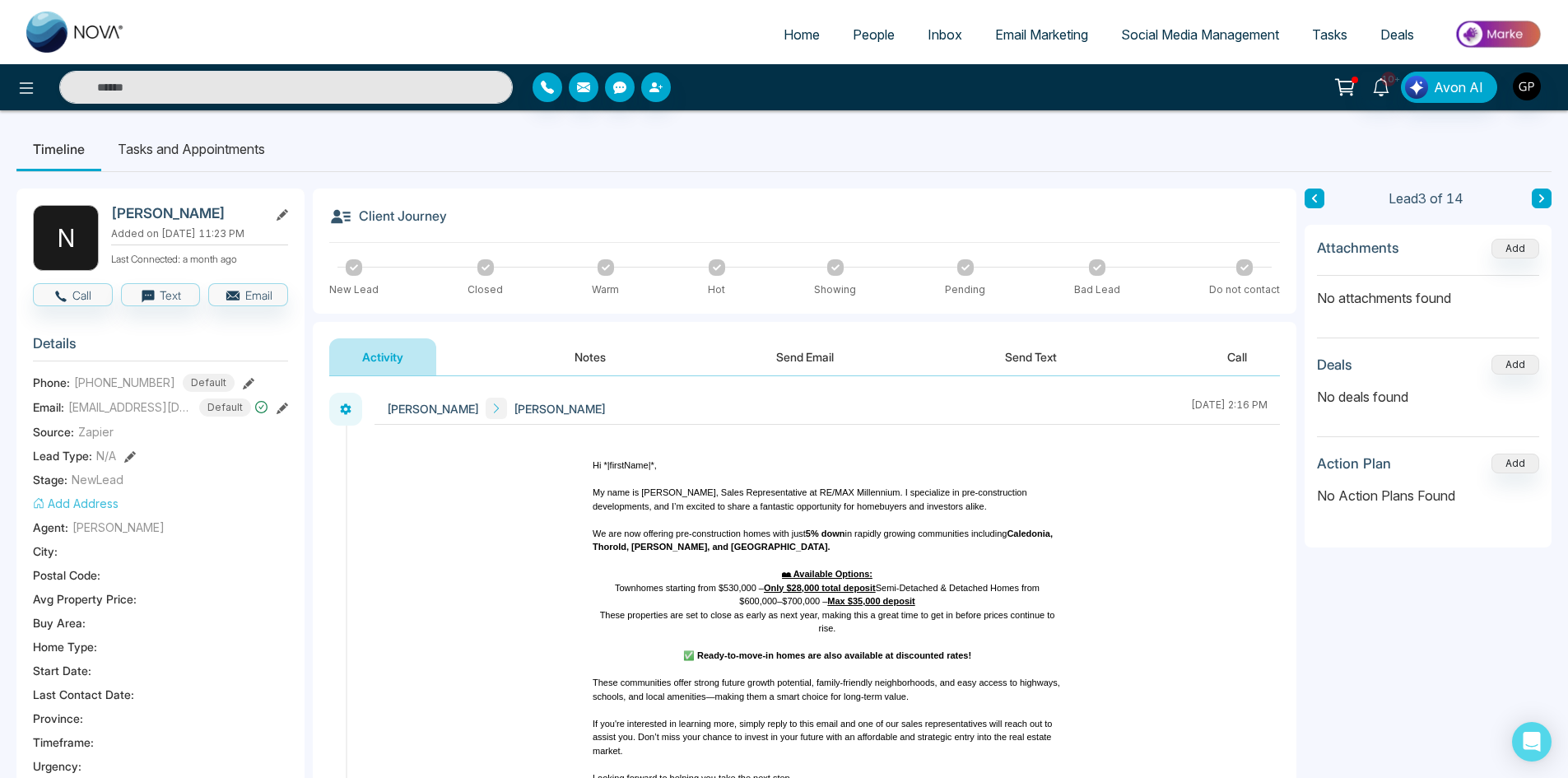 click on "Notes" at bounding box center [590, 356] 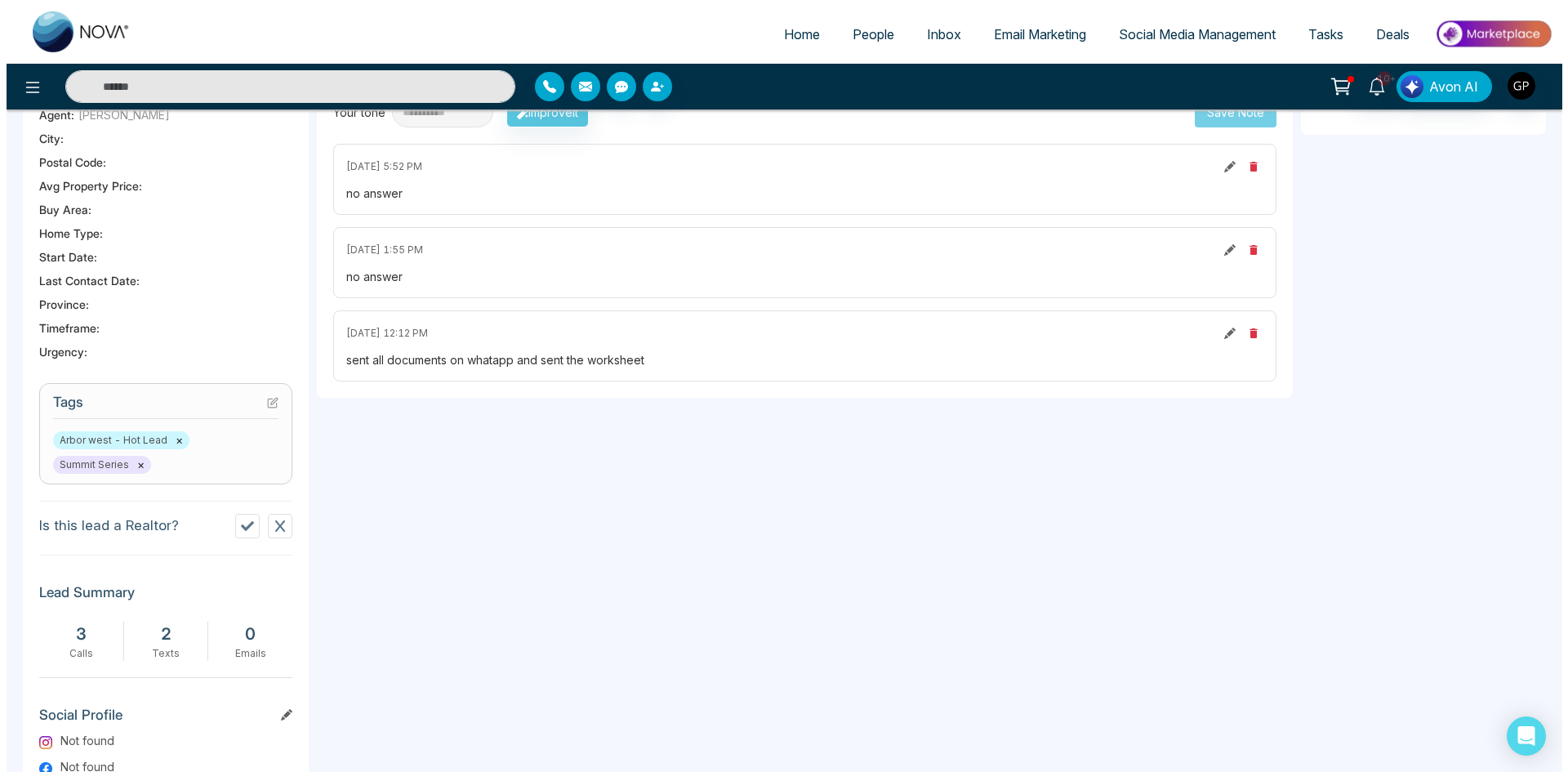 scroll, scrollTop: 0, scrollLeft: 0, axis: both 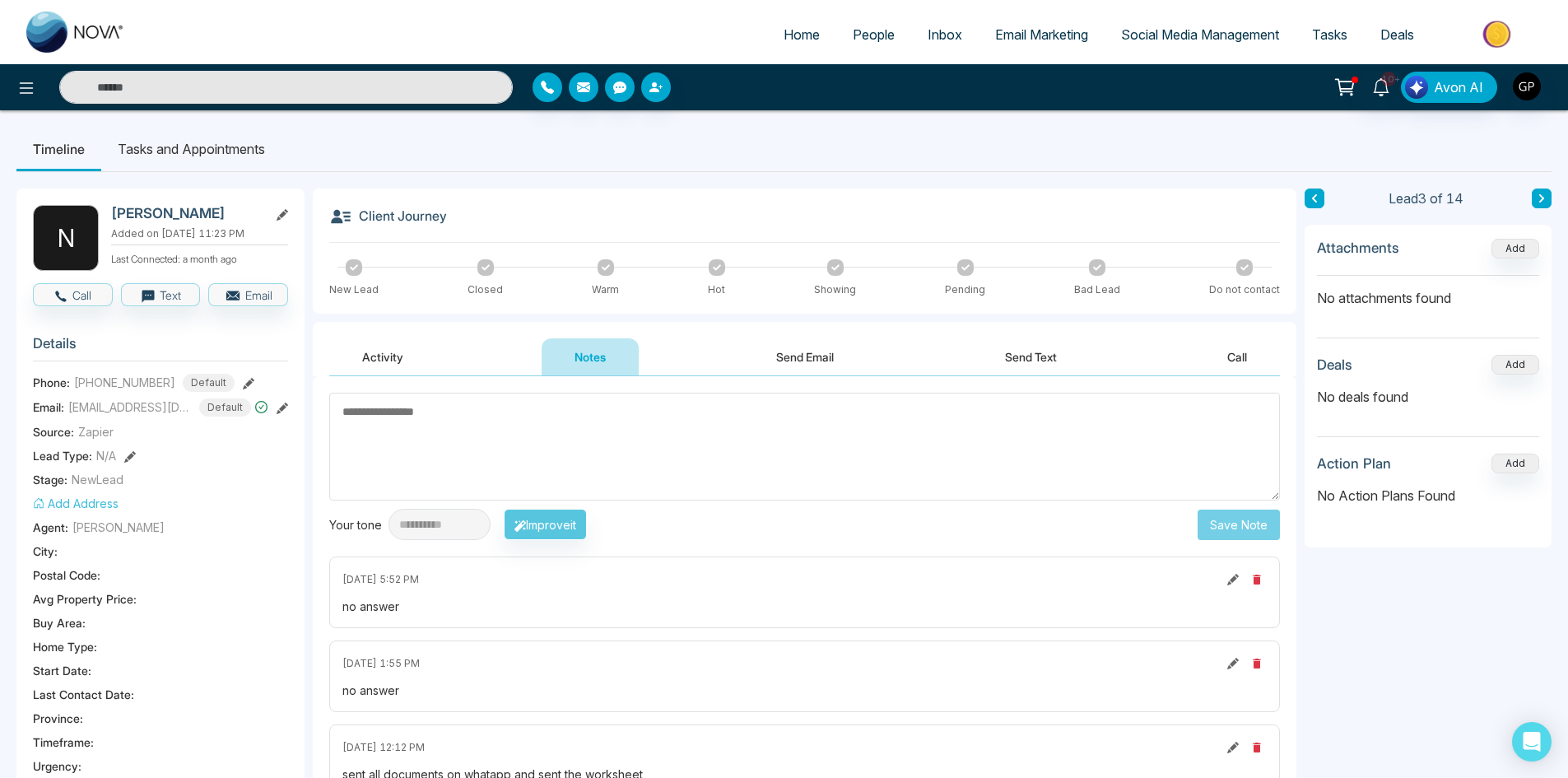 click 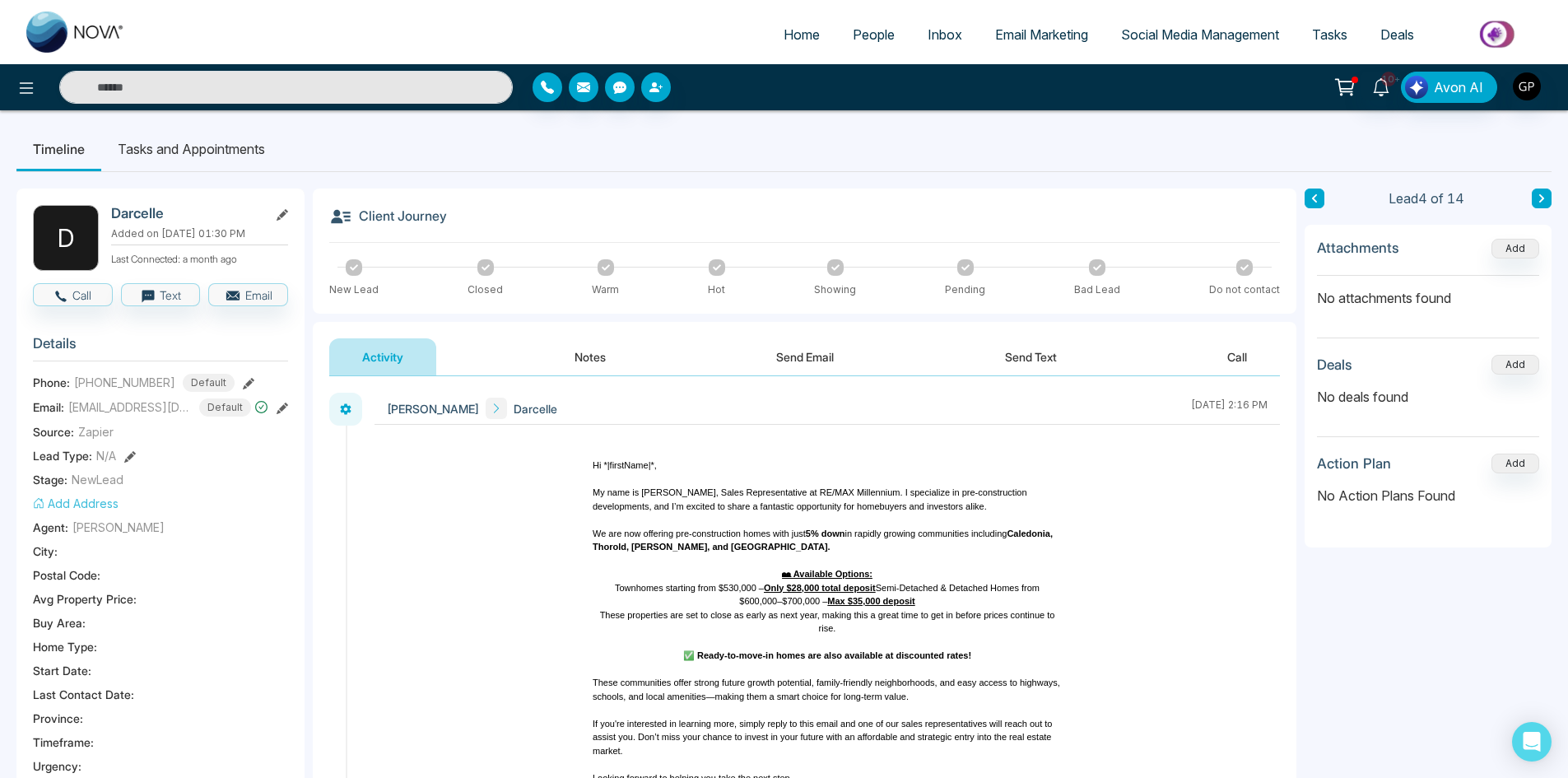 click on "Notes" at bounding box center (590, 356) 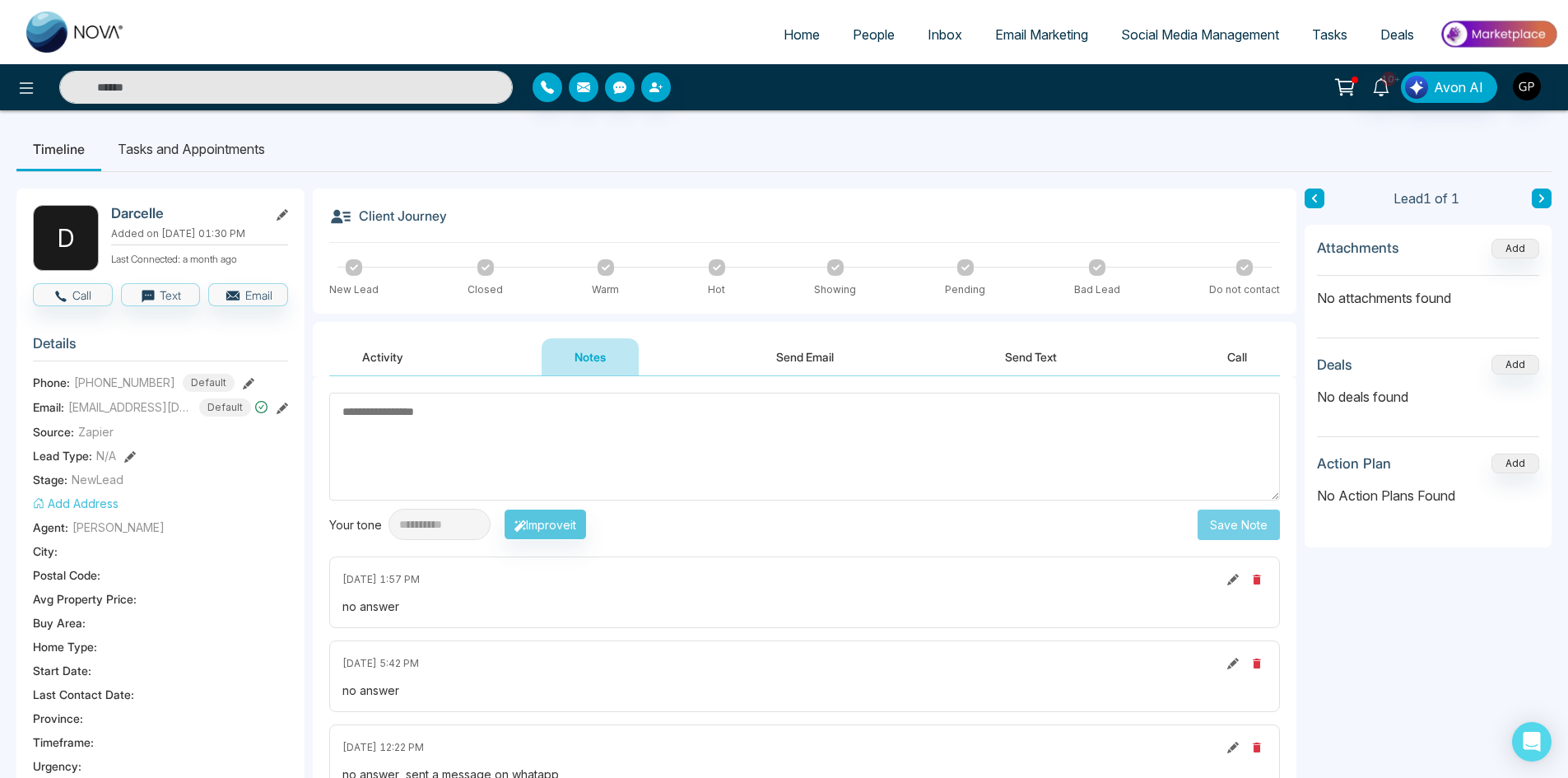 click on "People" at bounding box center [873, 35] 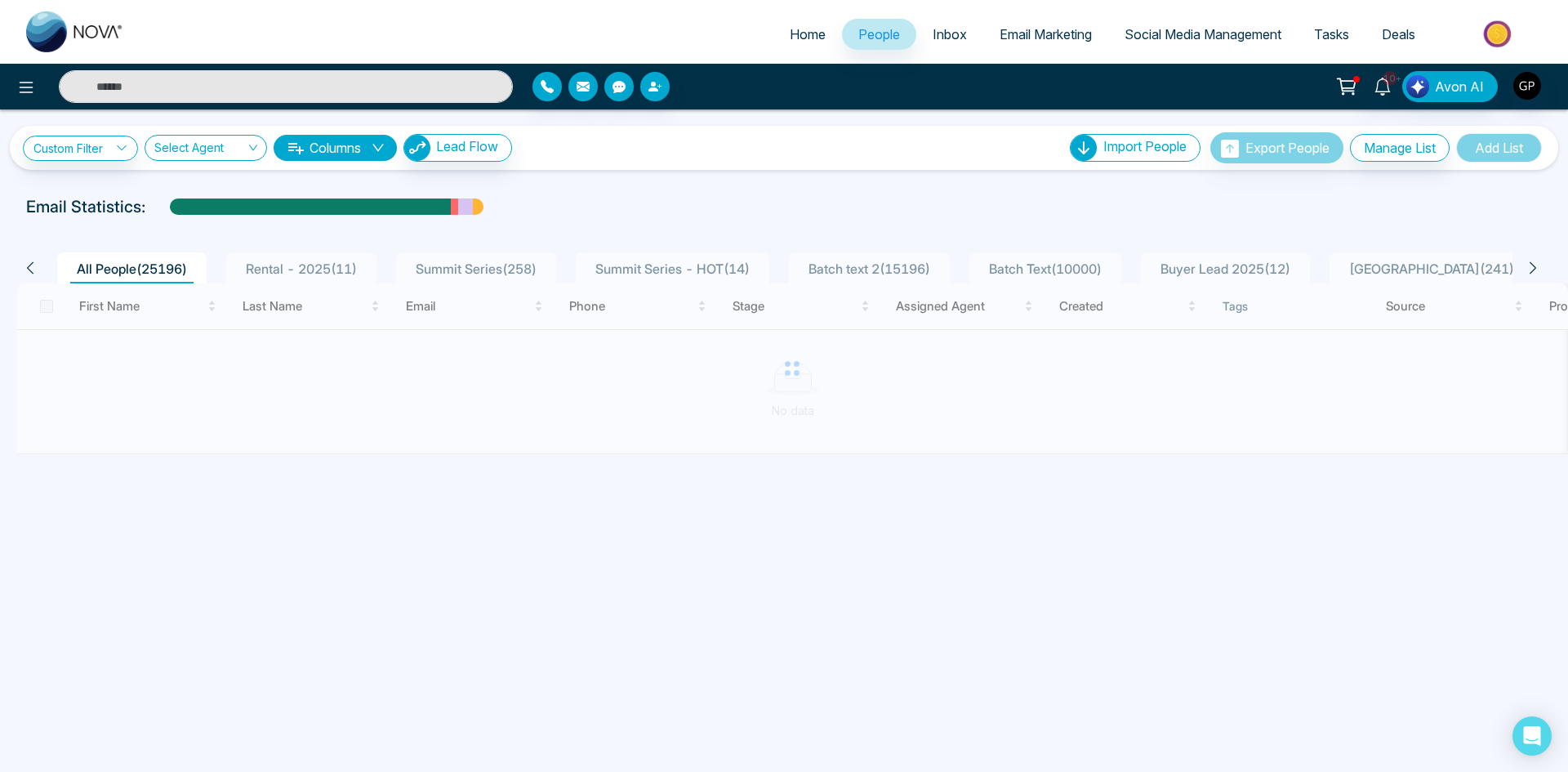 click on "Summit Series - HOT  ( 14 )" at bounding box center [672, 269] 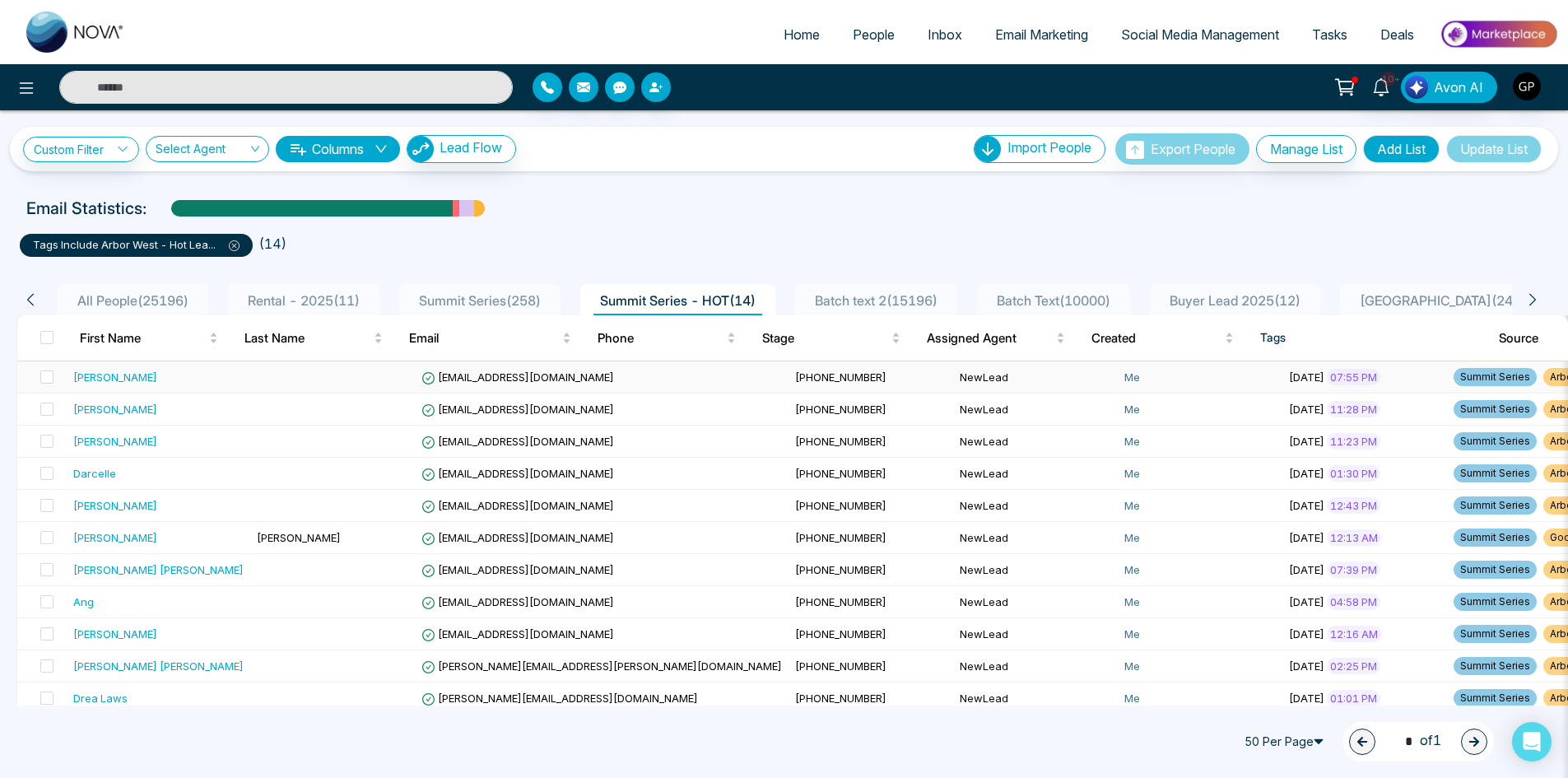 click on "[PERSON_NAME]" at bounding box center (158, 377) 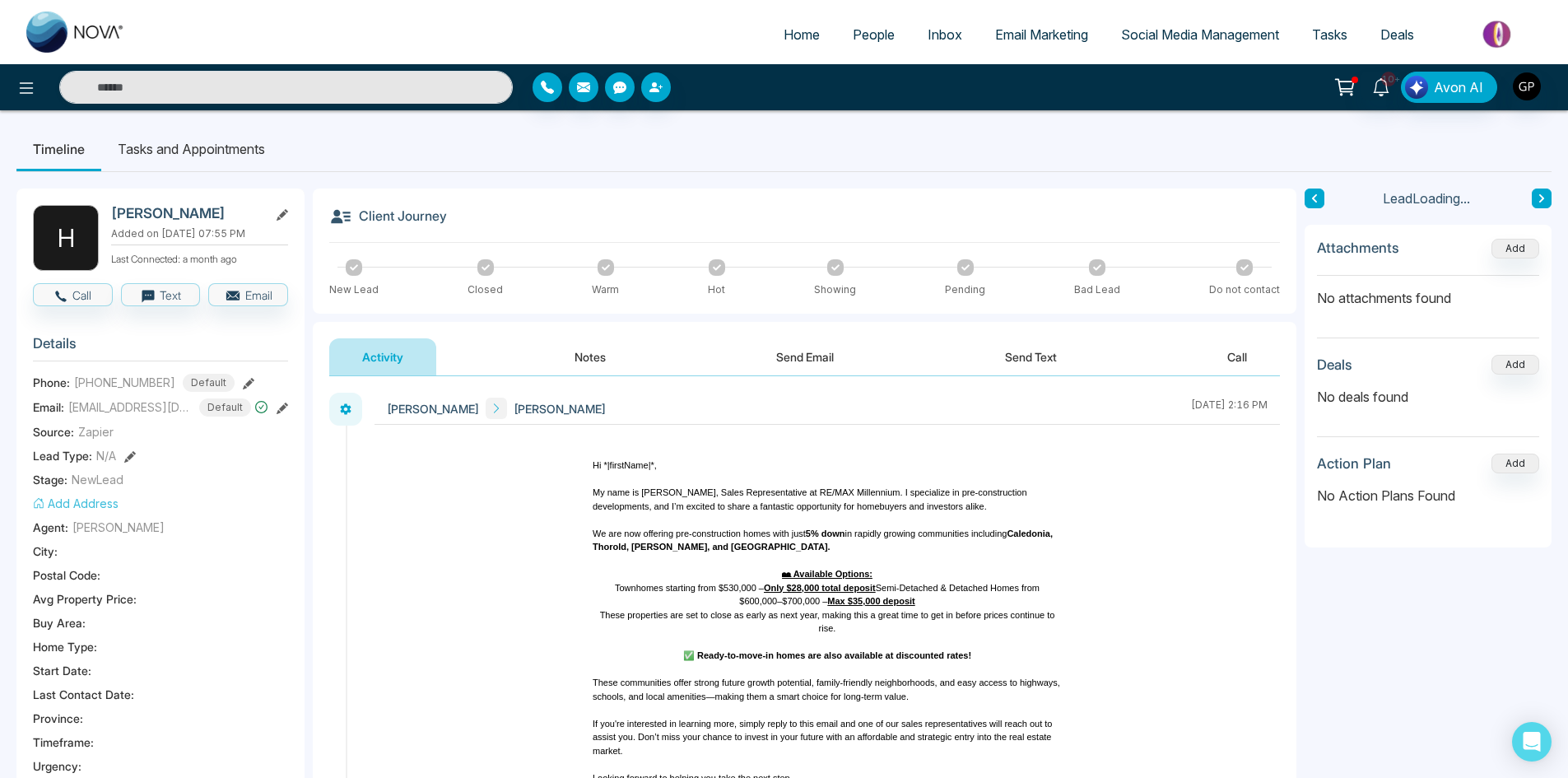 click on "Notes" at bounding box center [590, 356] 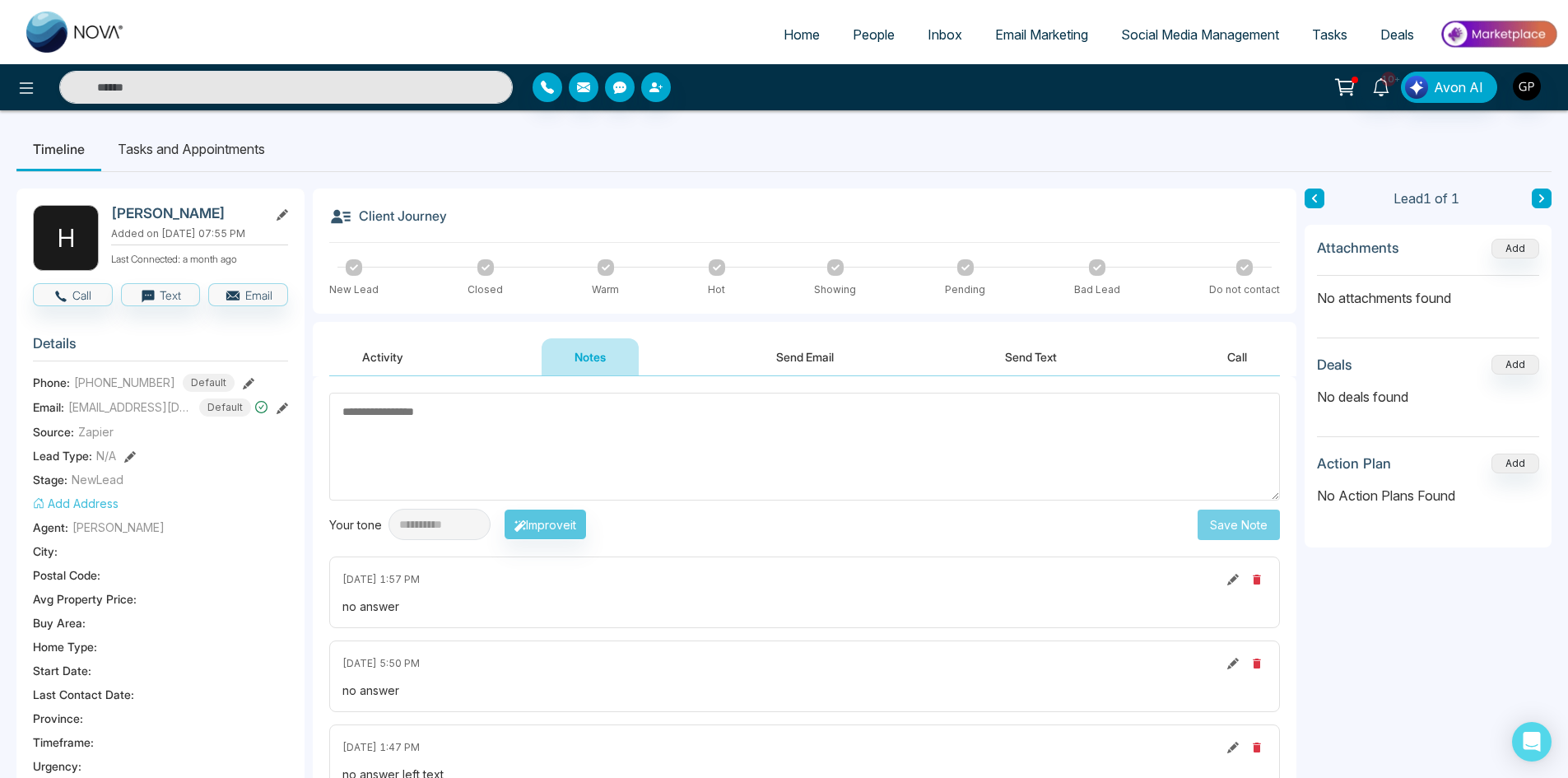 click on "People" at bounding box center [873, 35] 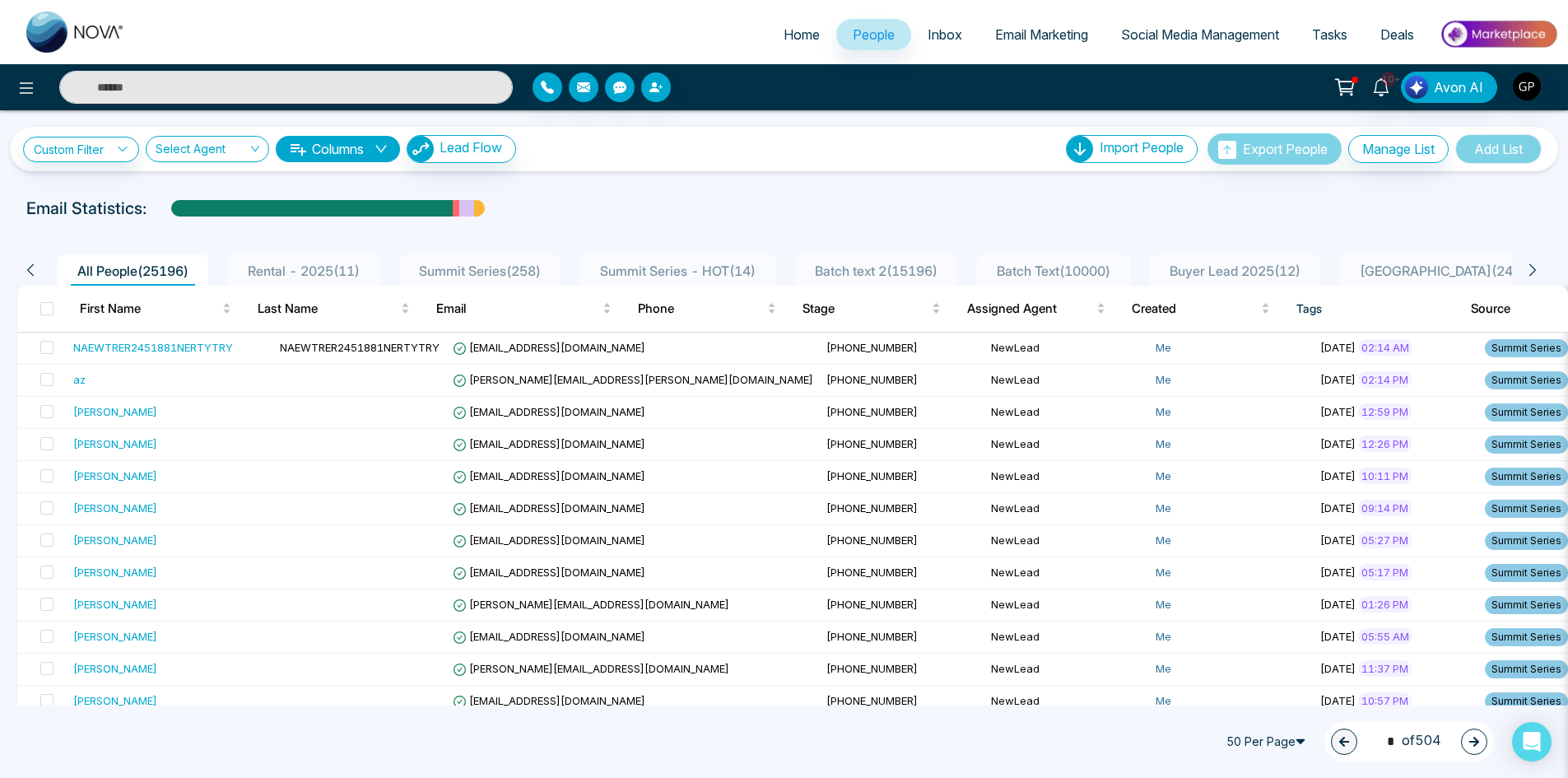 click on "Inbox" at bounding box center (945, 35) 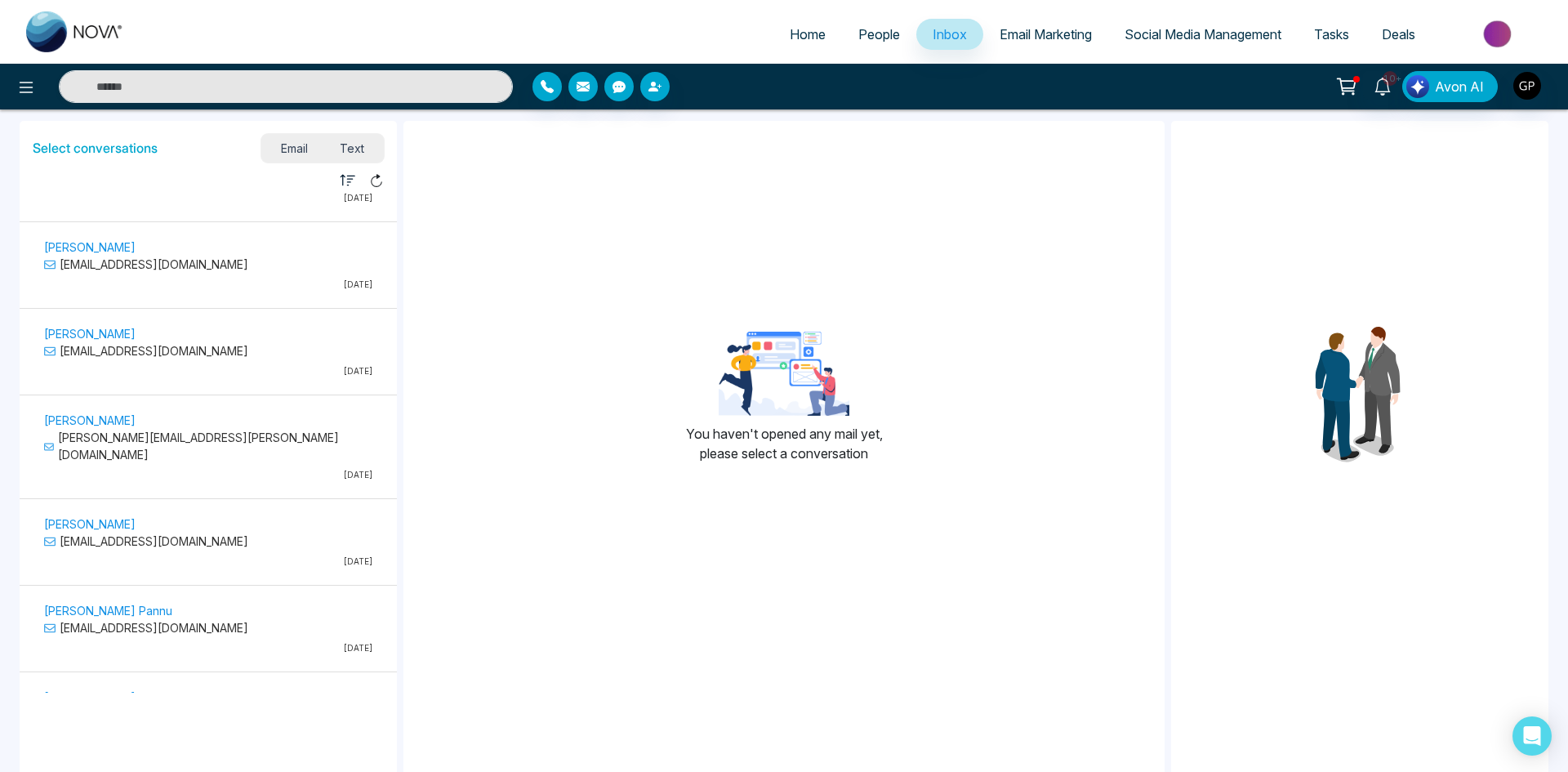 scroll, scrollTop: 961, scrollLeft: 0, axis: vertical 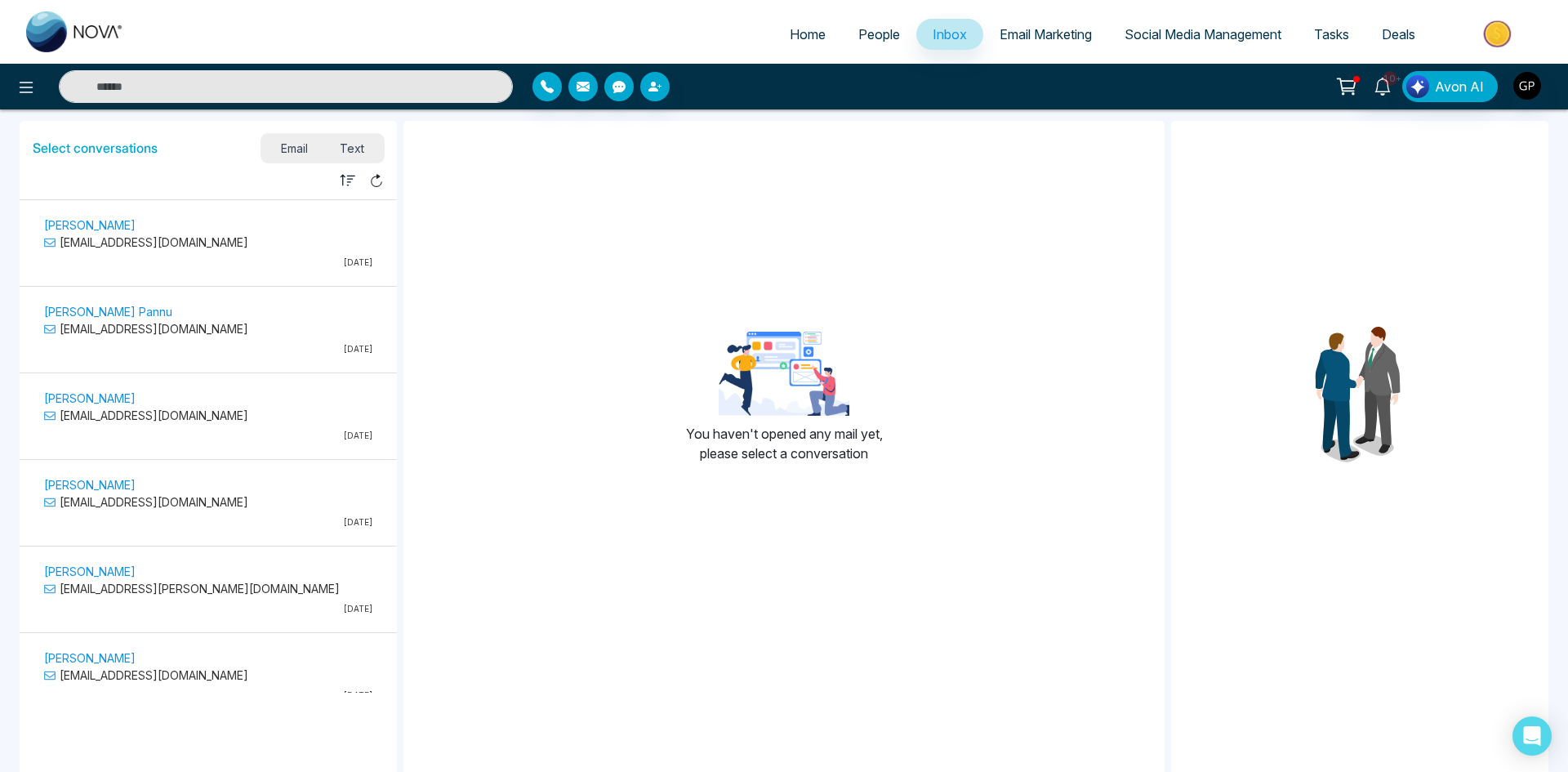 click on "Text" at bounding box center (353, 148) 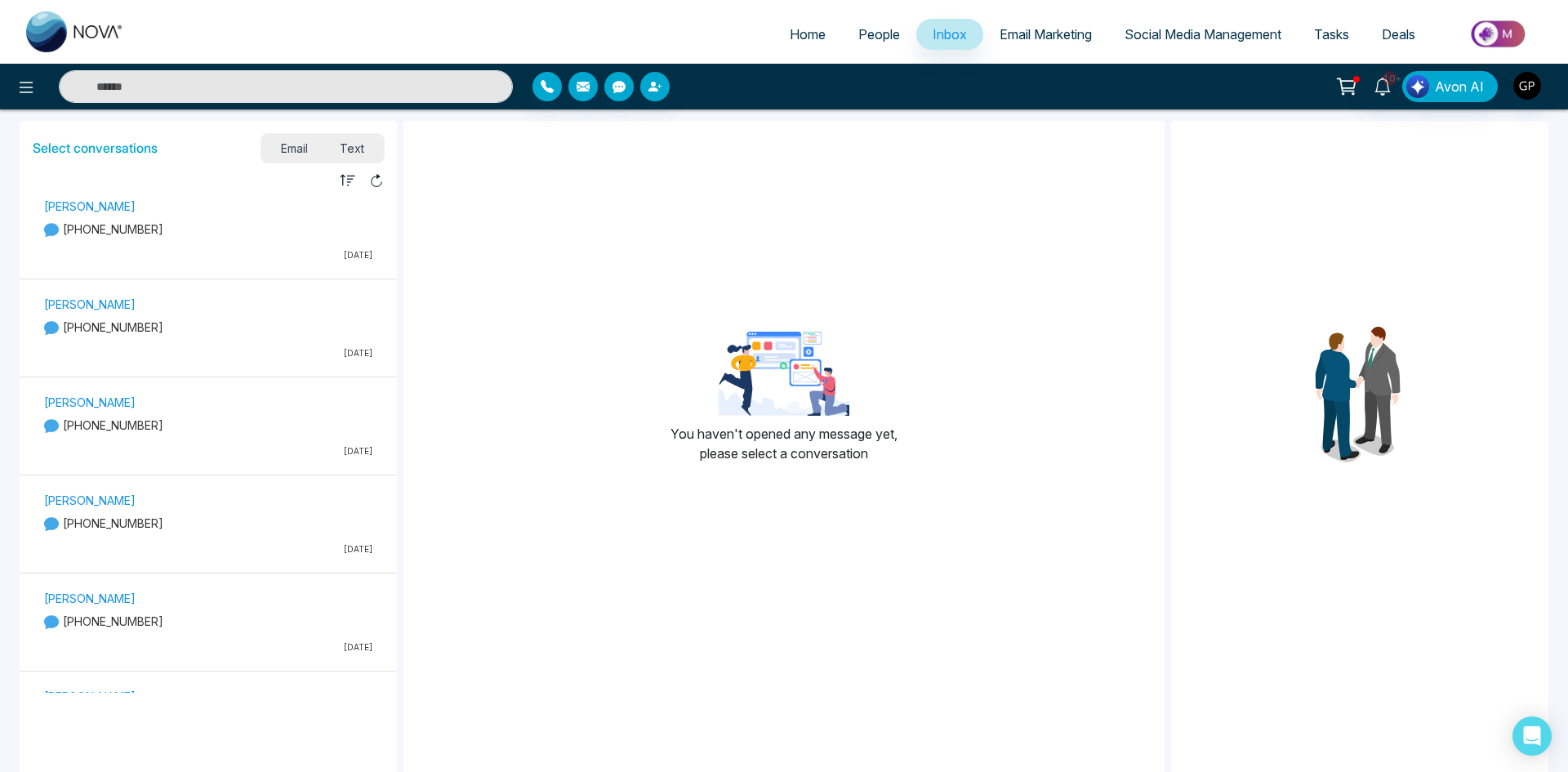 scroll, scrollTop: 163, scrollLeft: 0, axis: vertical 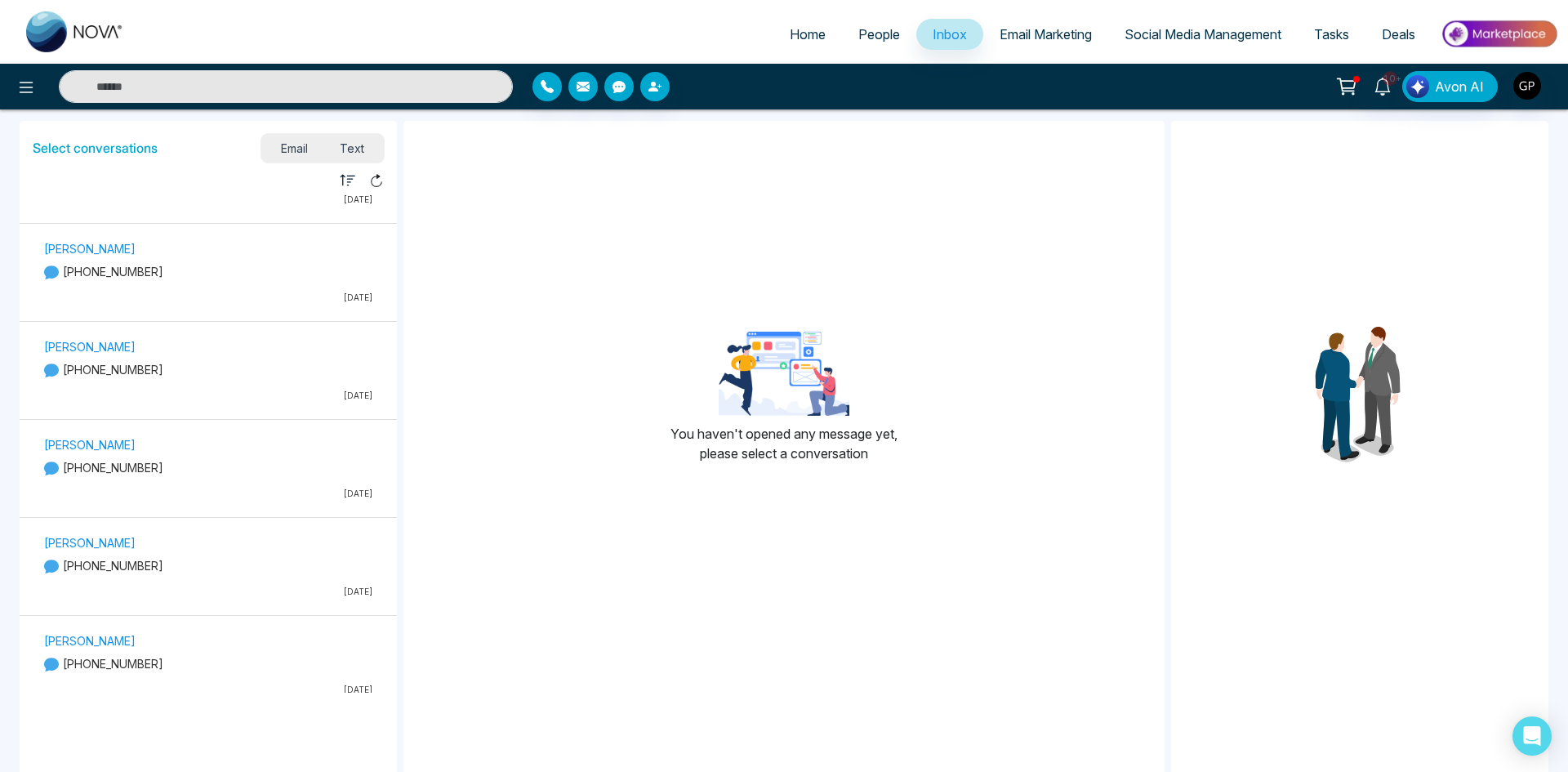 click on "[PERSON_NAME]    [PHONE_NUMBER] [DATE]" at bounding box center [208, 373] 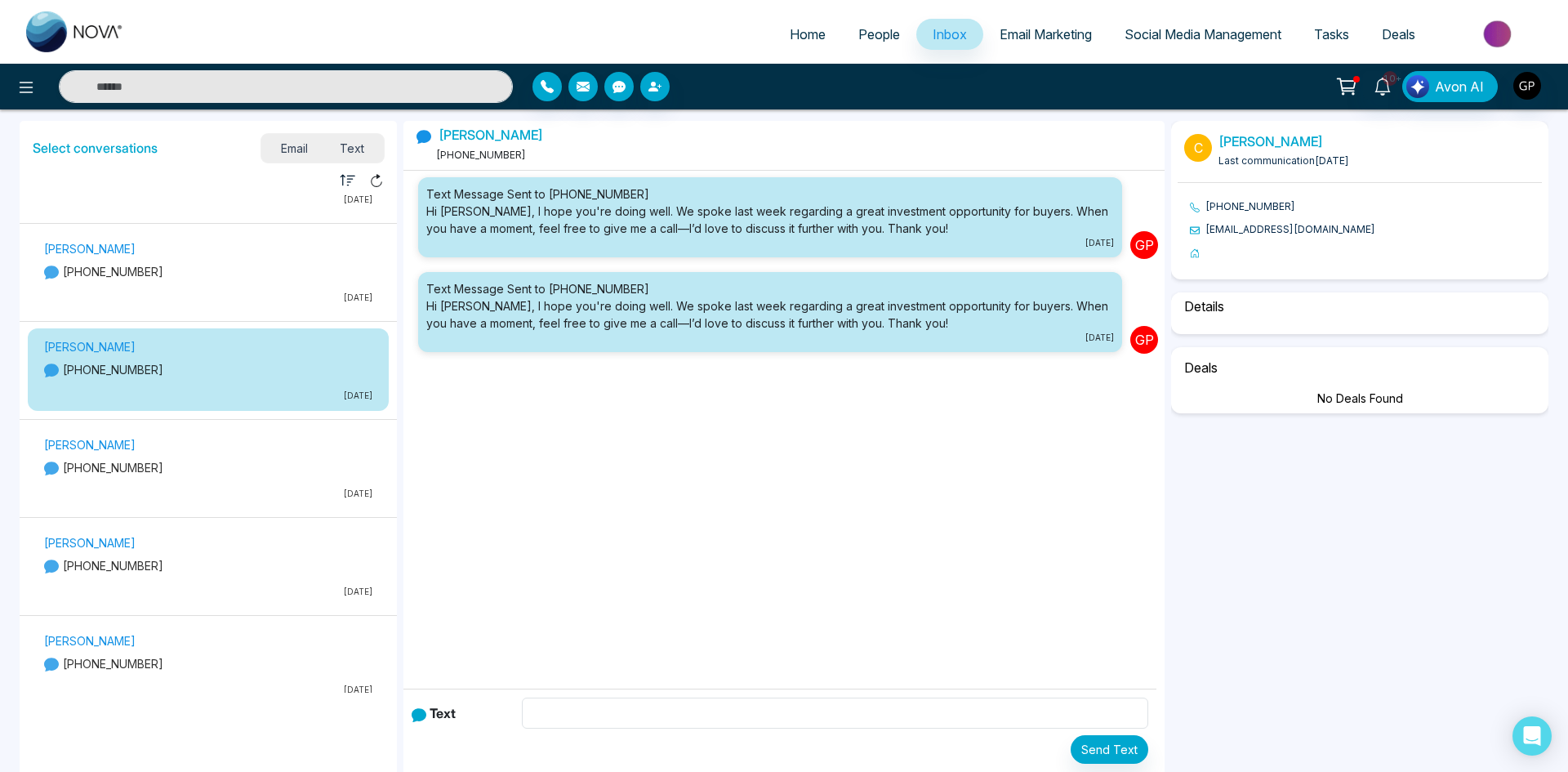 click on "[PHONE_NUMBER]" at bounding box center [208, 467] 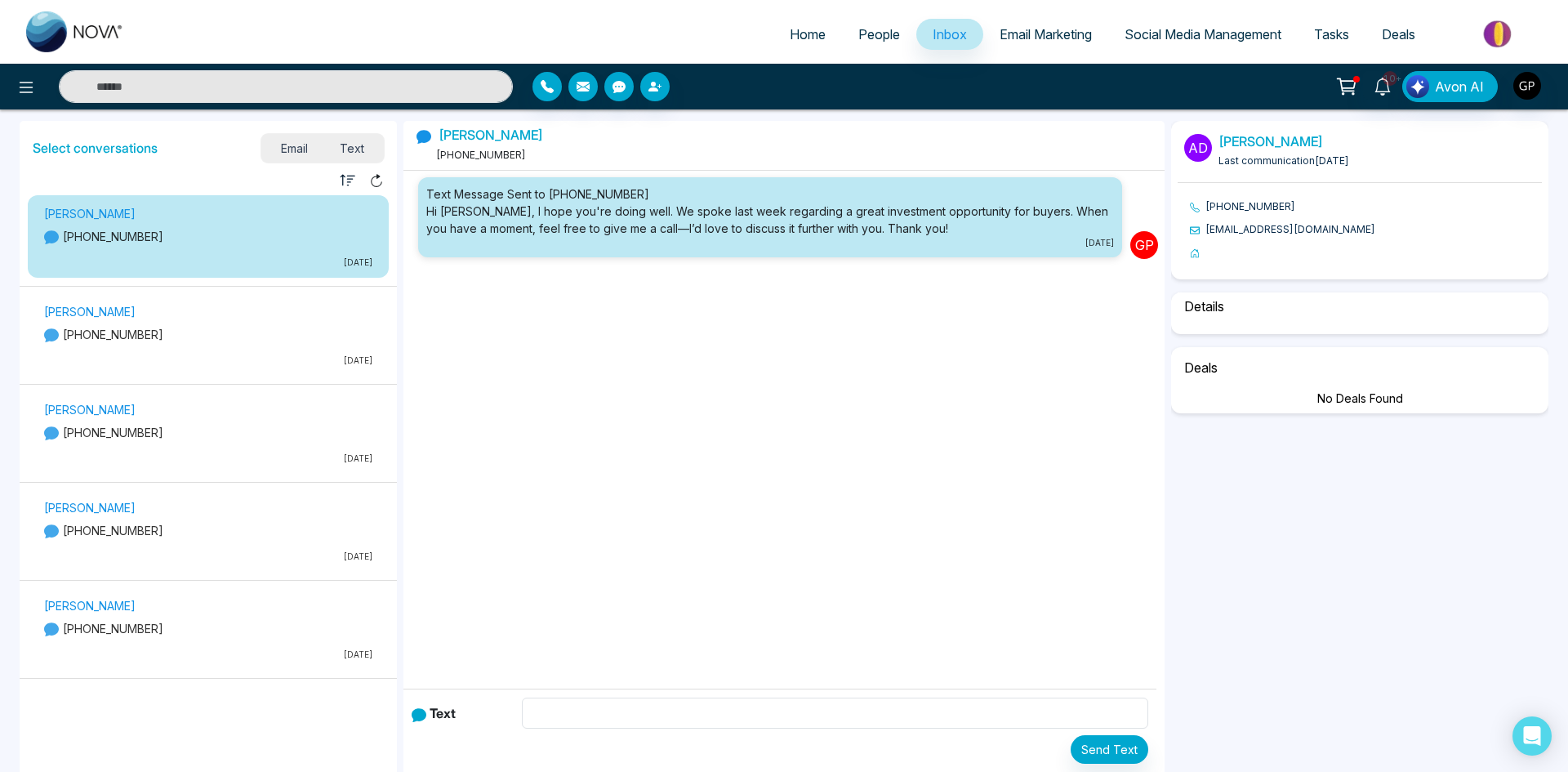 scroll, scrollTop: 408, scrollLeft: 0, axis: vertical 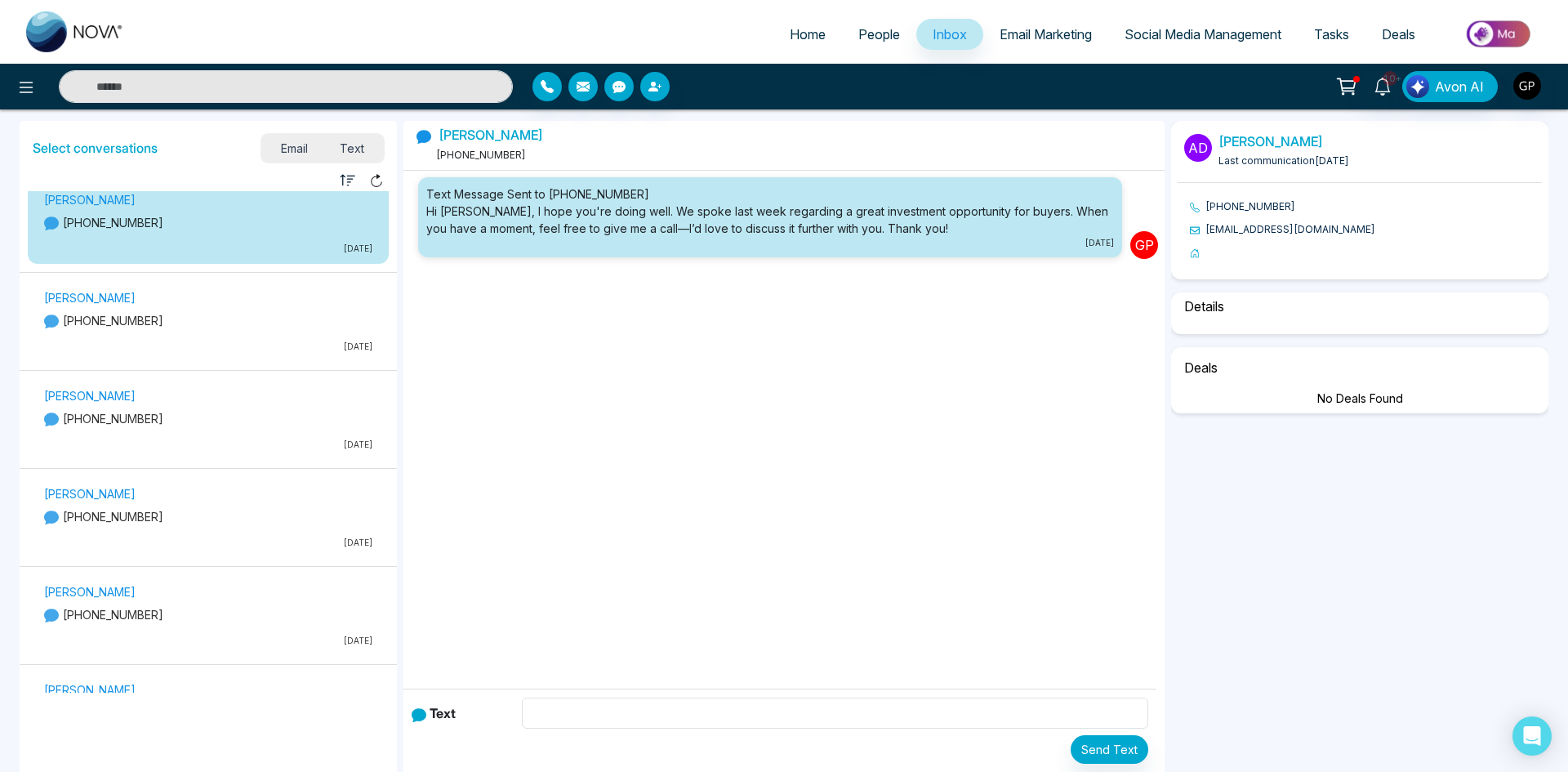 click on "[PERSON_NAME]" at bounding box center [208, 591] 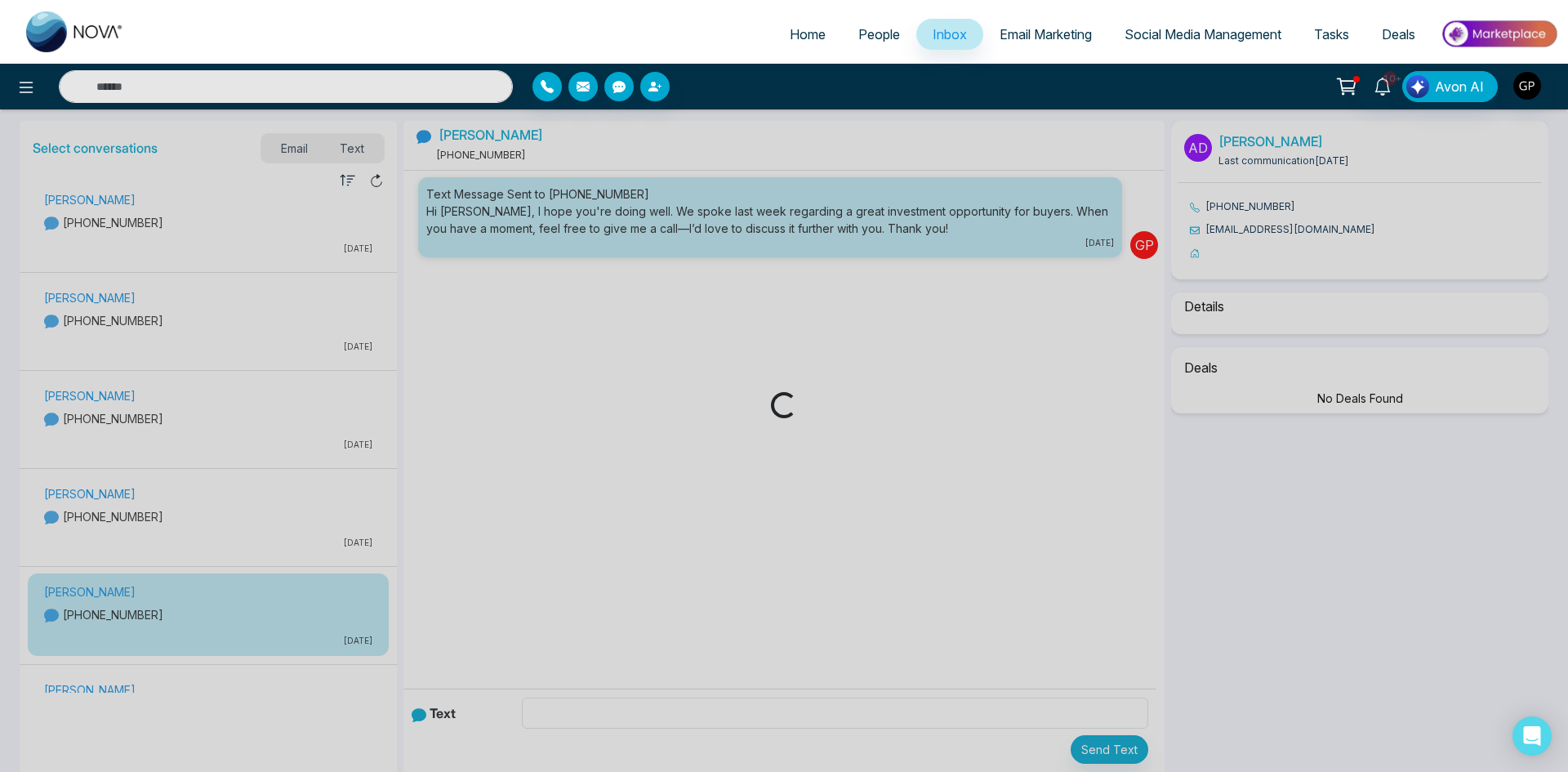 select on "******" 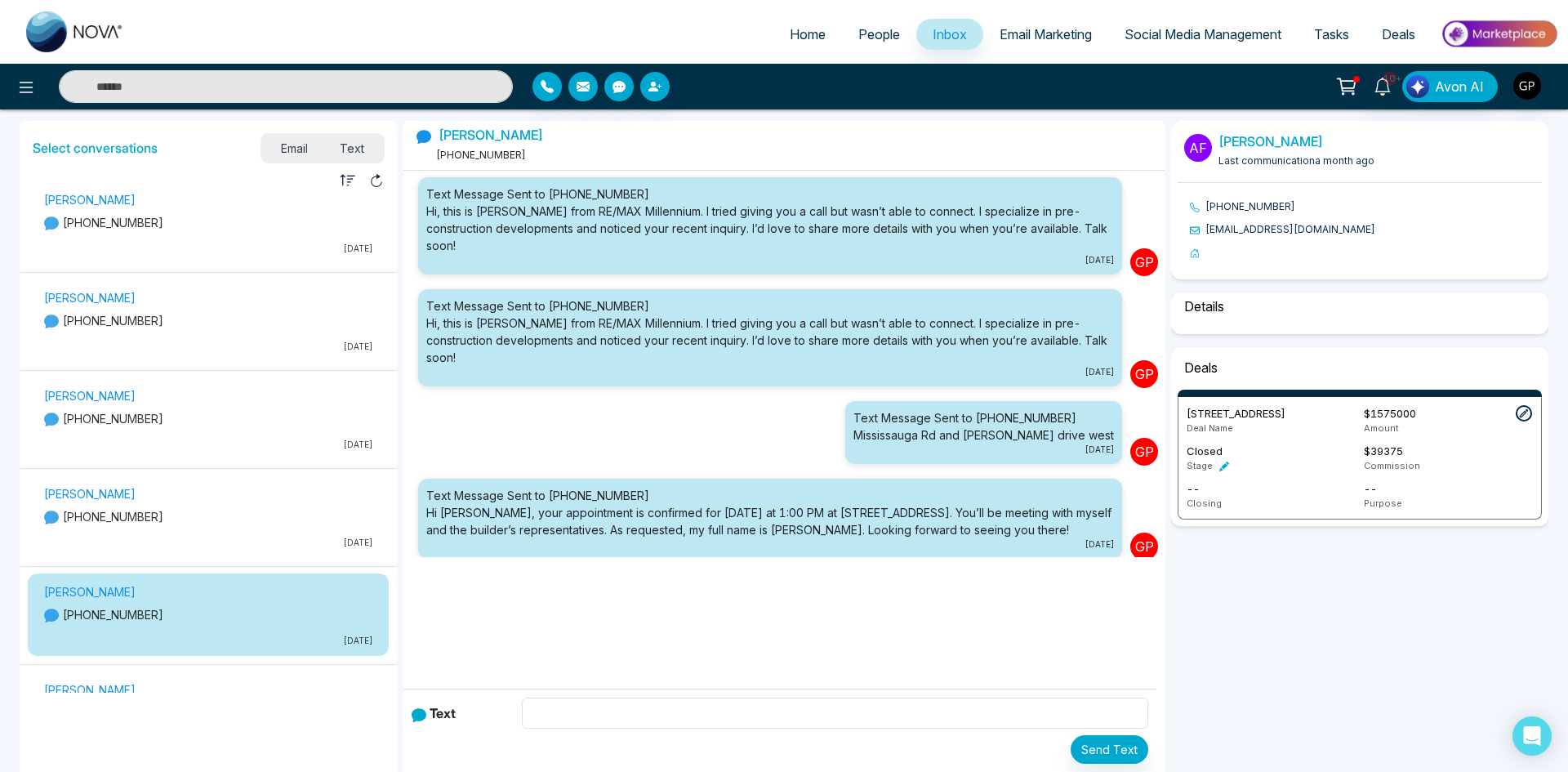 scroll, scrollTop: 171, scrollLeft: 0, axis: vertical 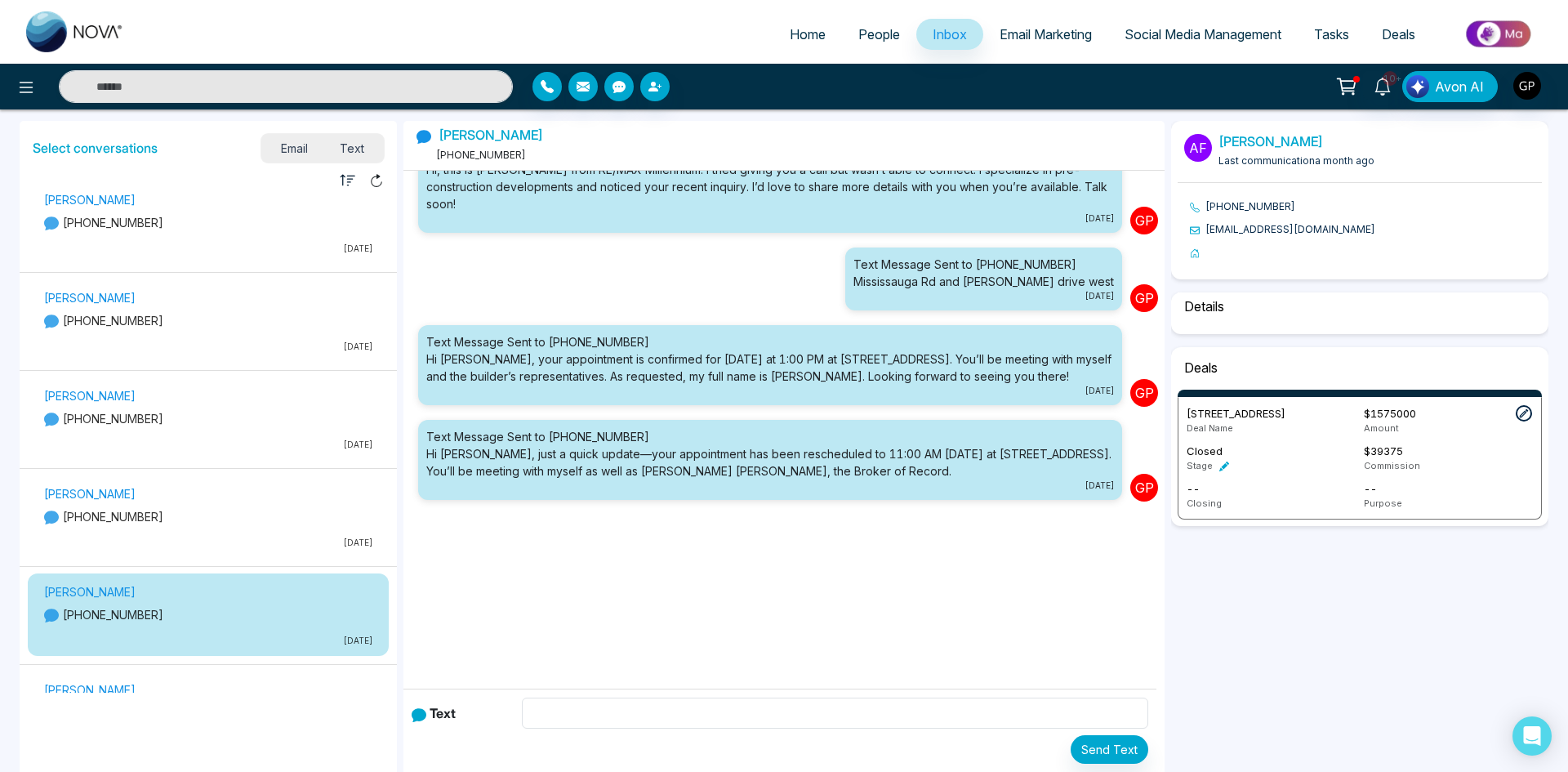 select on "******" 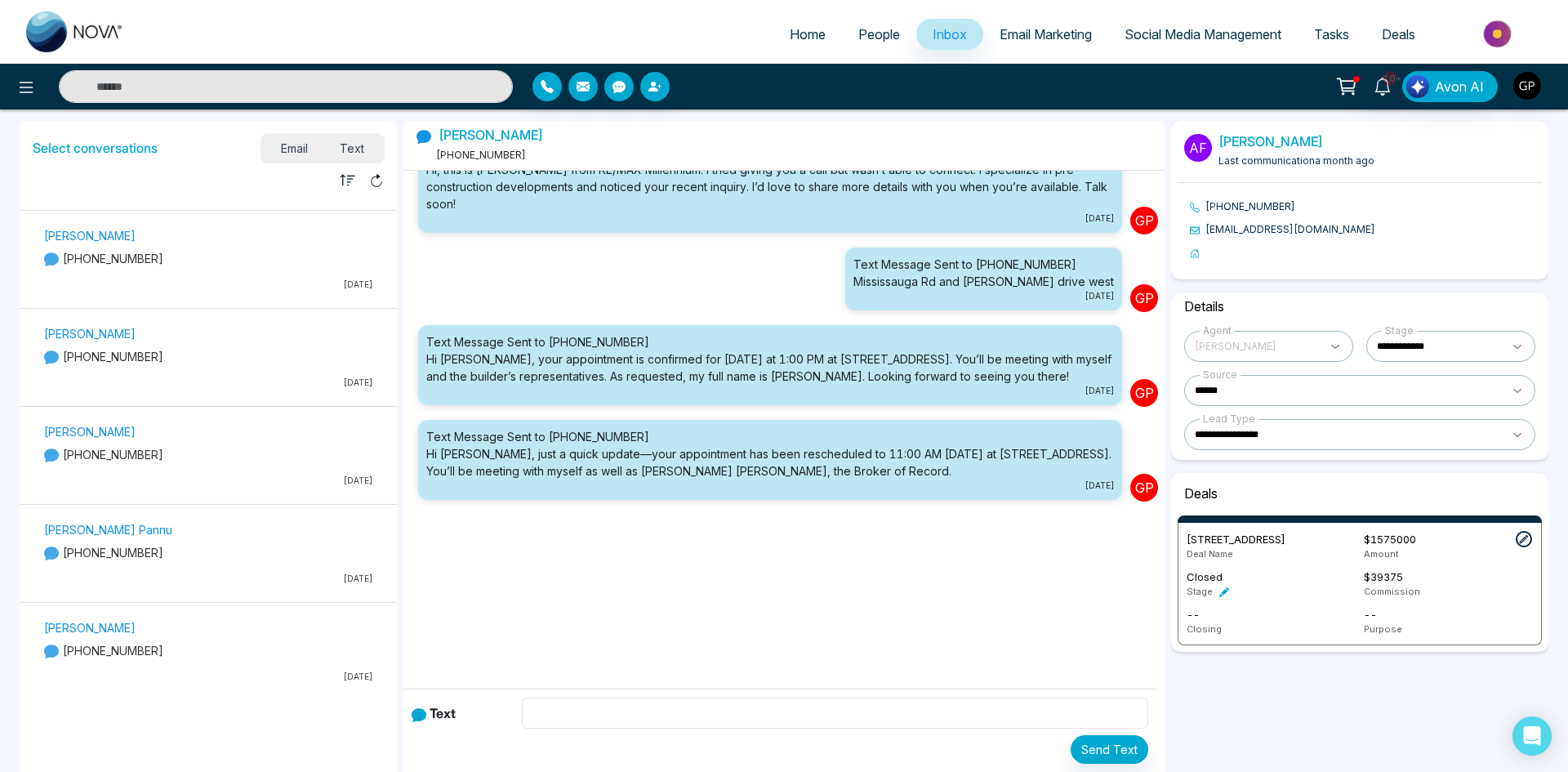 scroll, scrollTop: 980, scrollLeft: 0, axis: vertical 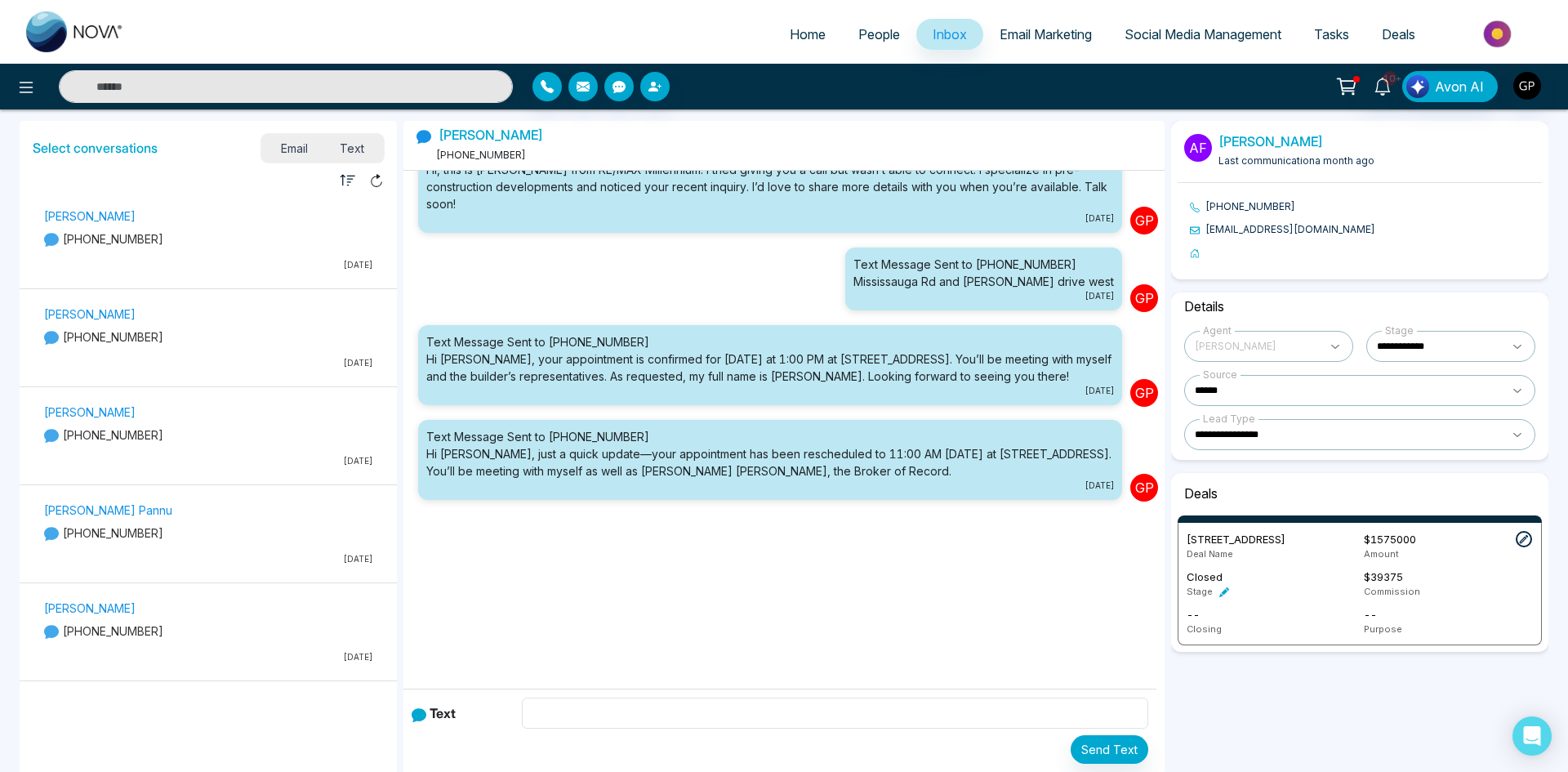click on "[DATE]" at bounding box center (208, 559) 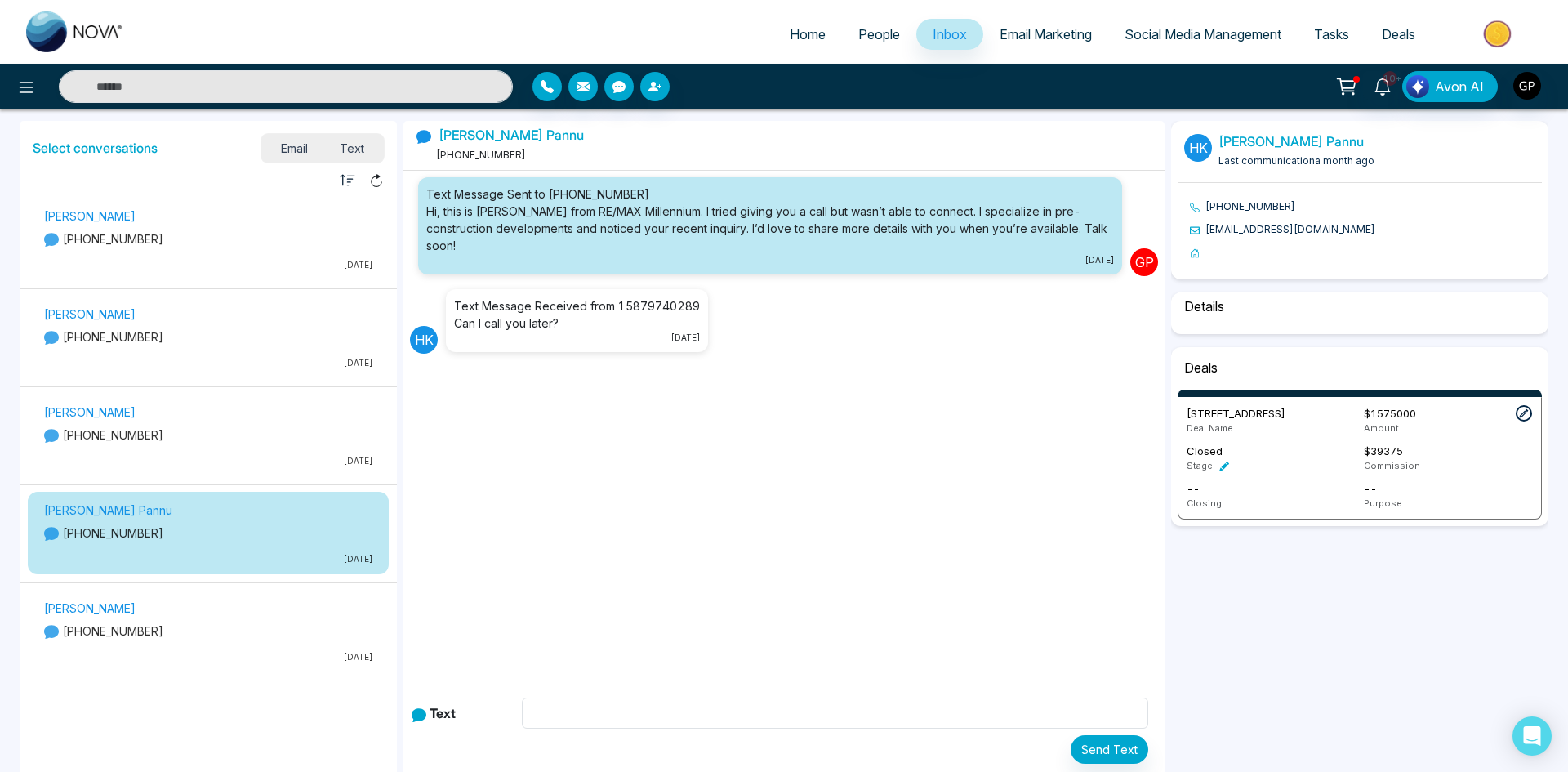 scroll, scrollTop: 0, scrollLeft: 0, axis: both 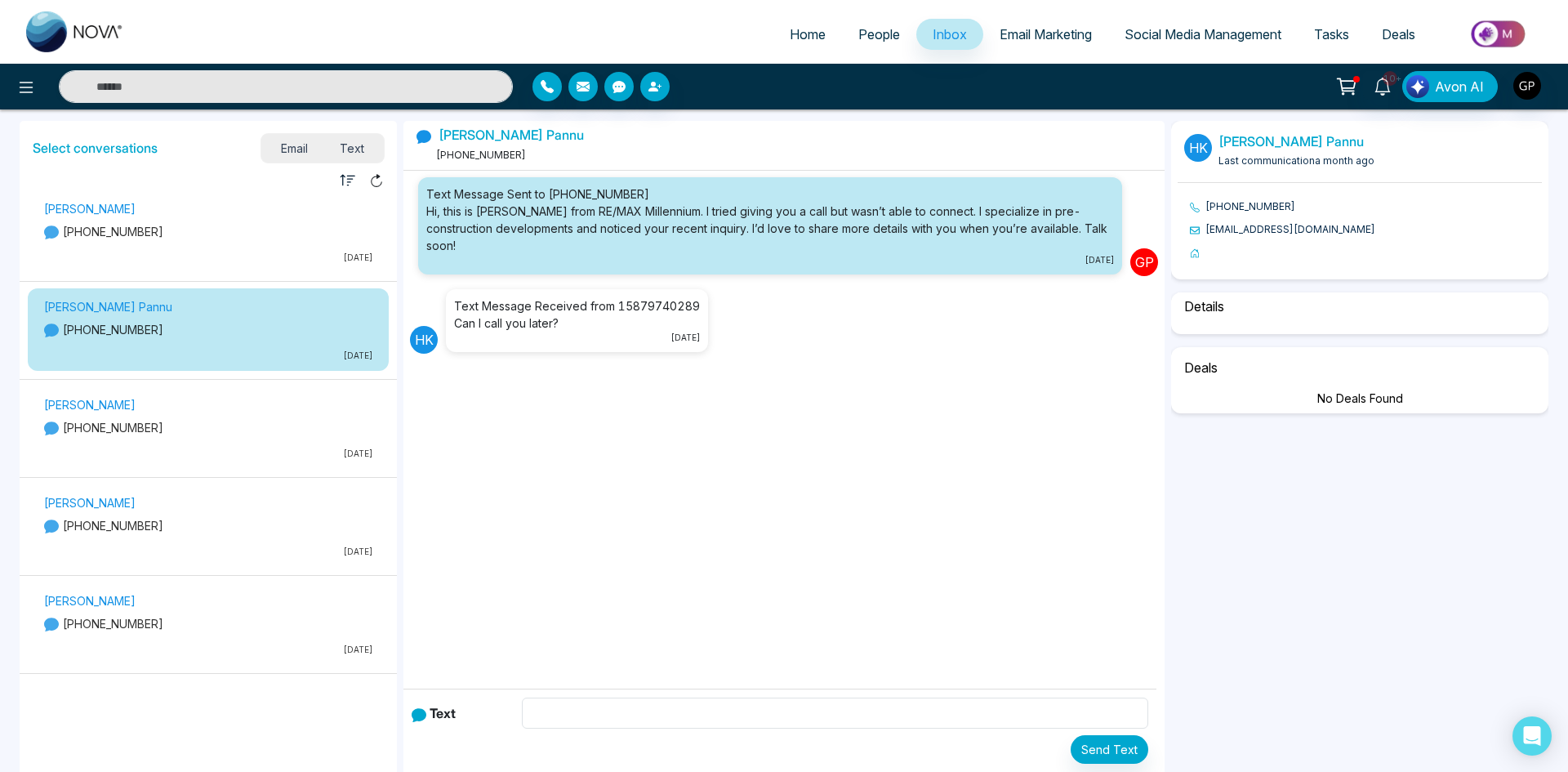 click on "[PERSON_NAME]    [PHONE_NUMBER] [DATE]" at bounding box center [208, 525] 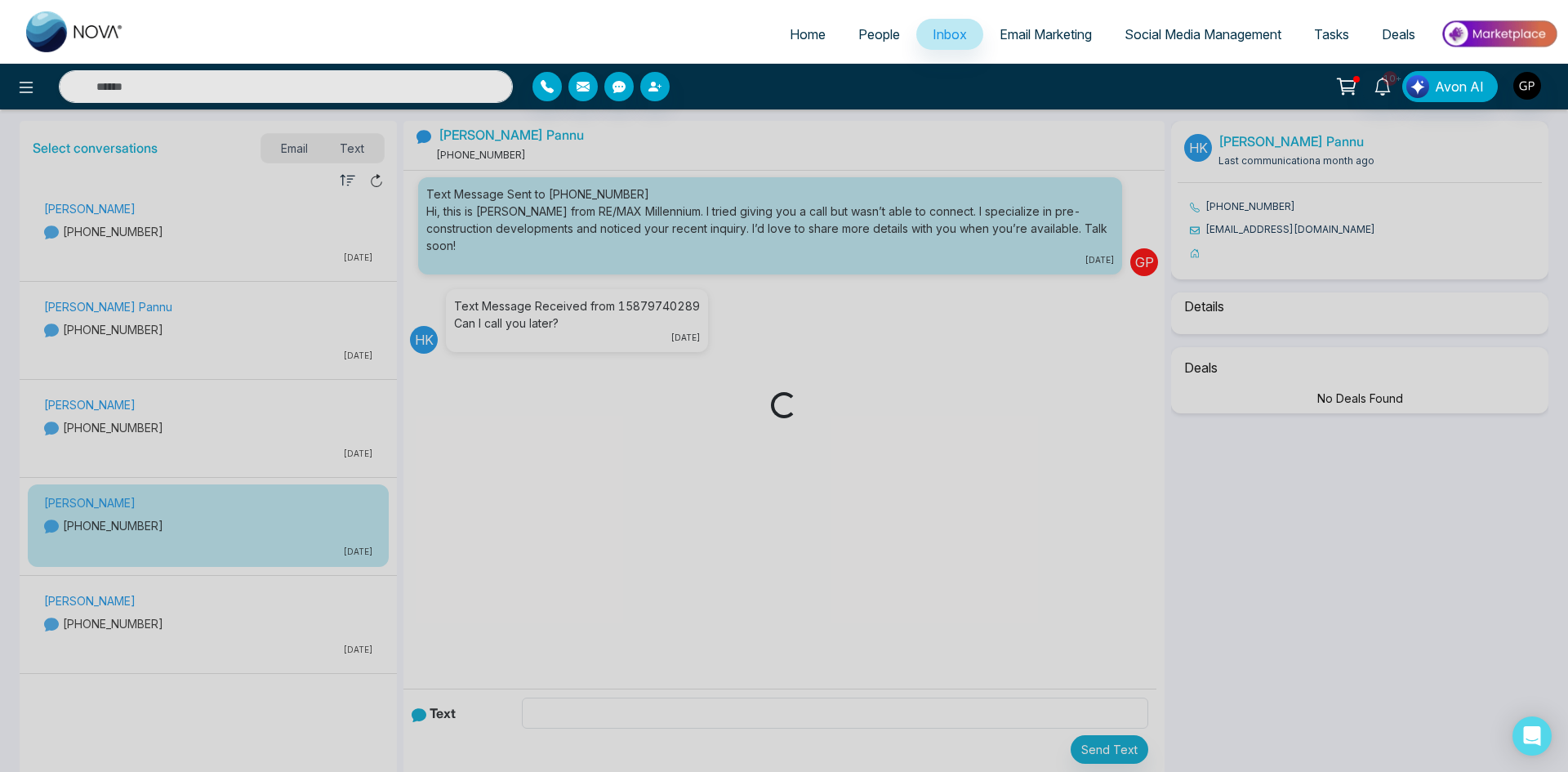 select on "******" 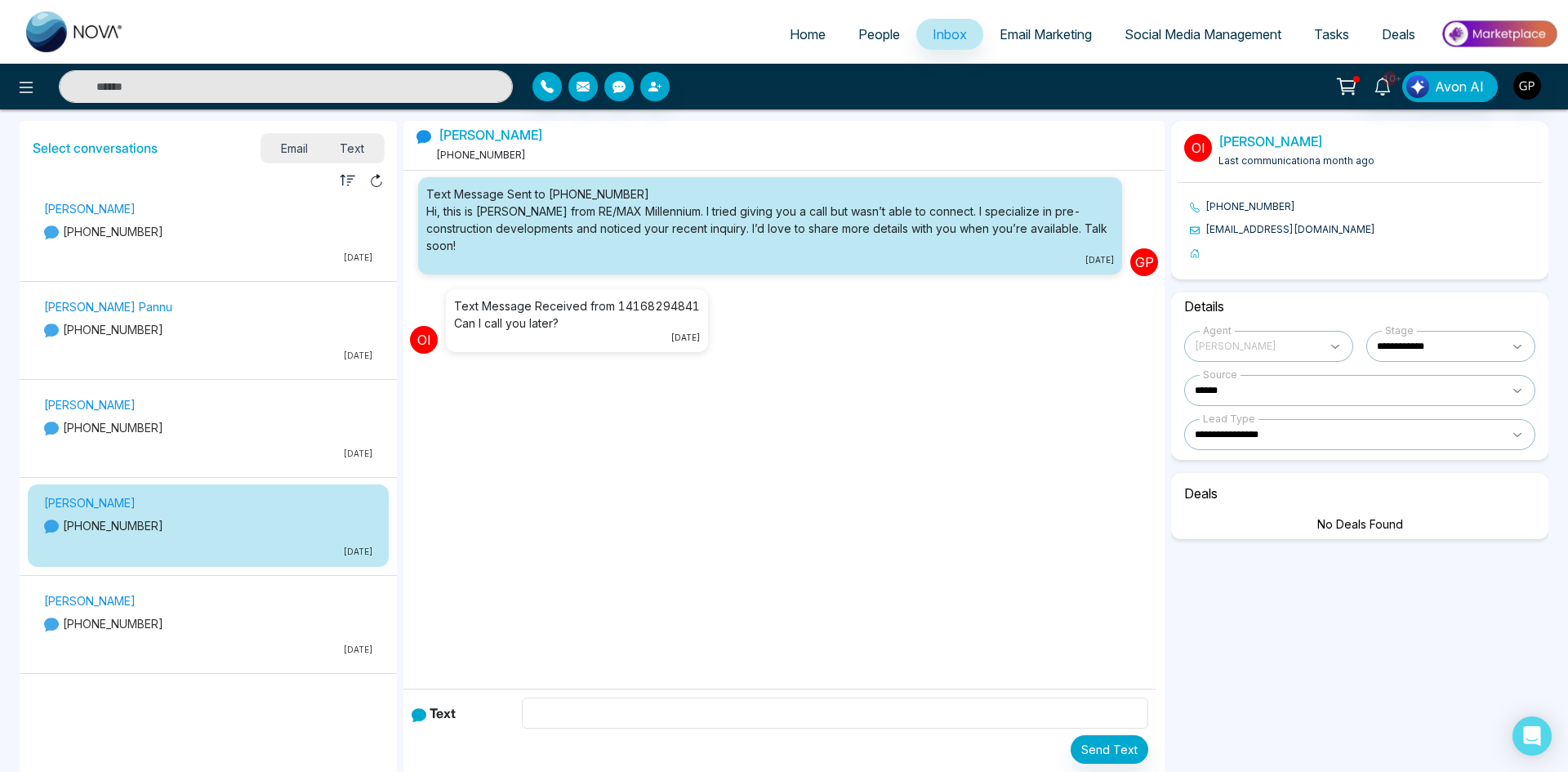 click on "[PHONE_NUMBER]" at bounding box center (208, 427) 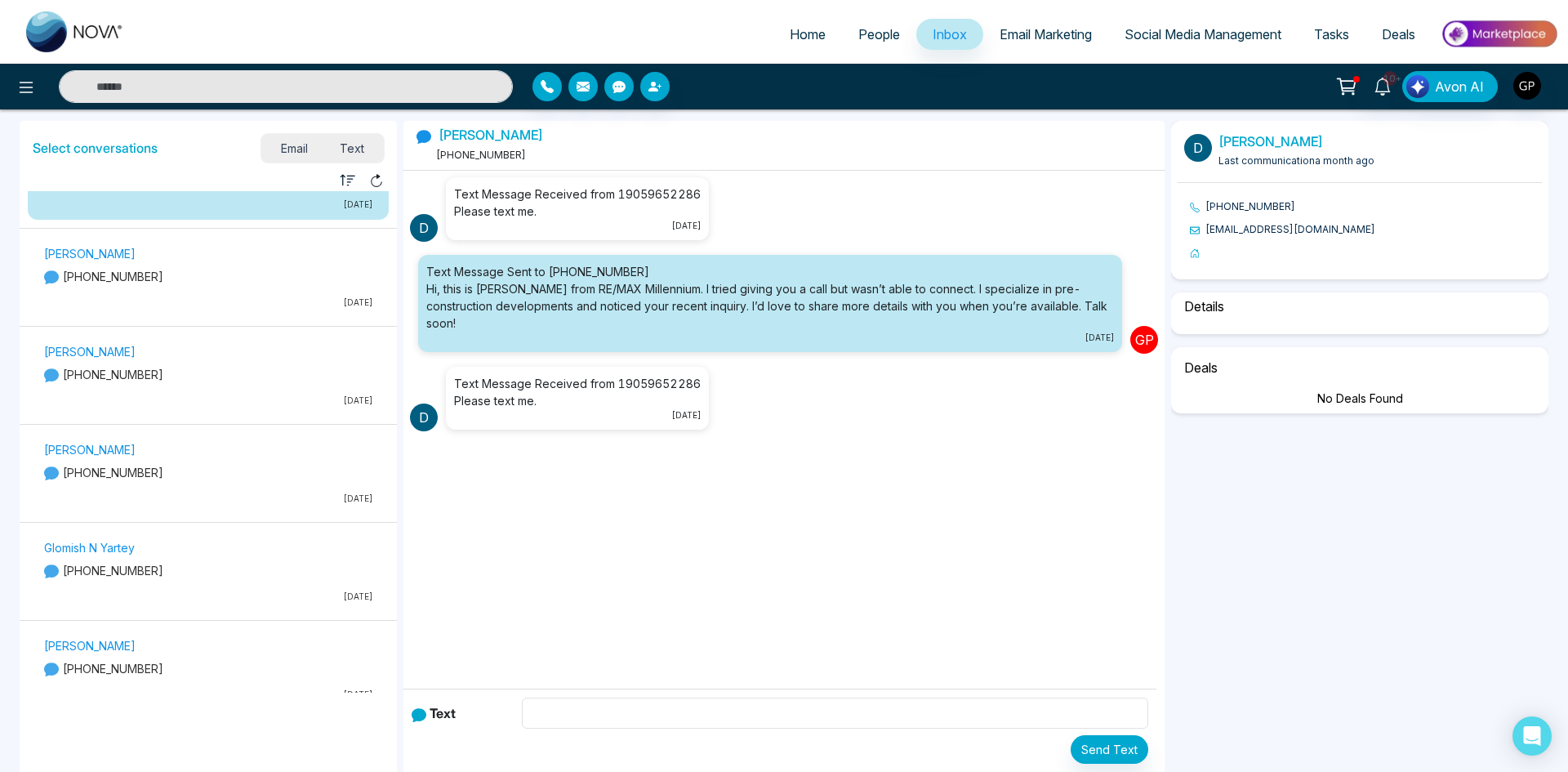 scroll, scrollTop: 1511, scrollLeft: 0, axis: vertical 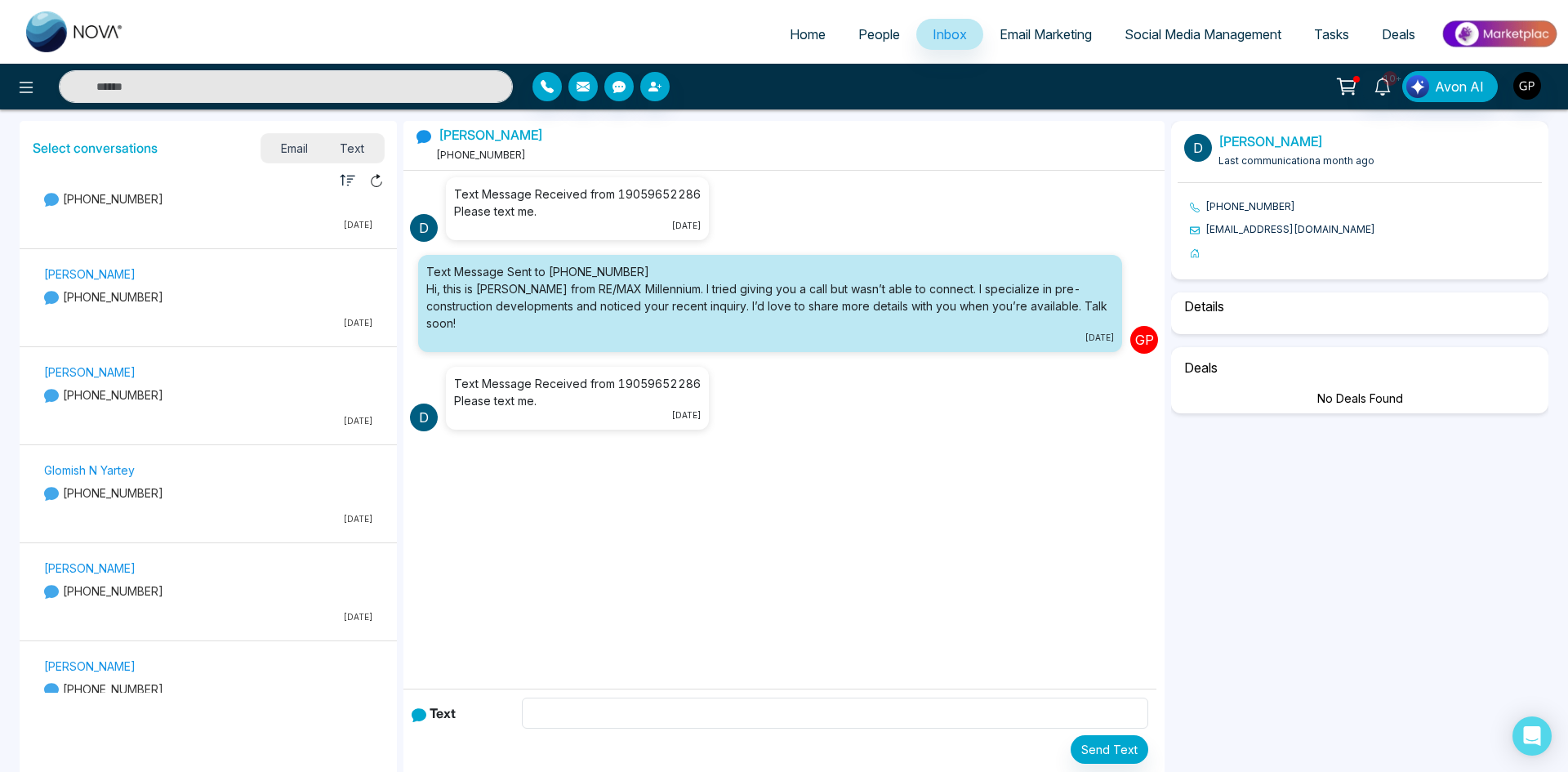 click on "Glomish N Yartey" at bounding box center (208, 470) 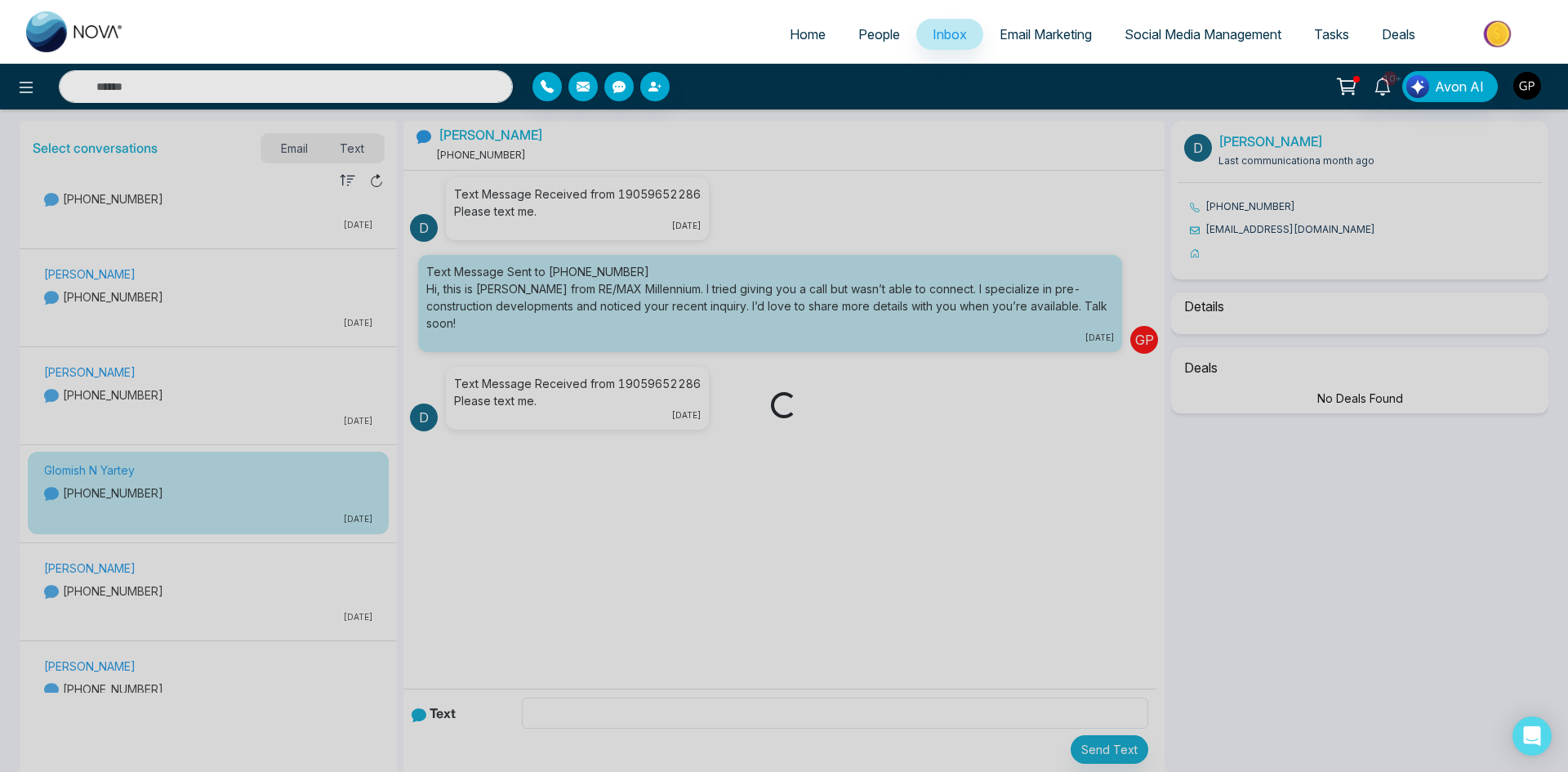 select on "******" 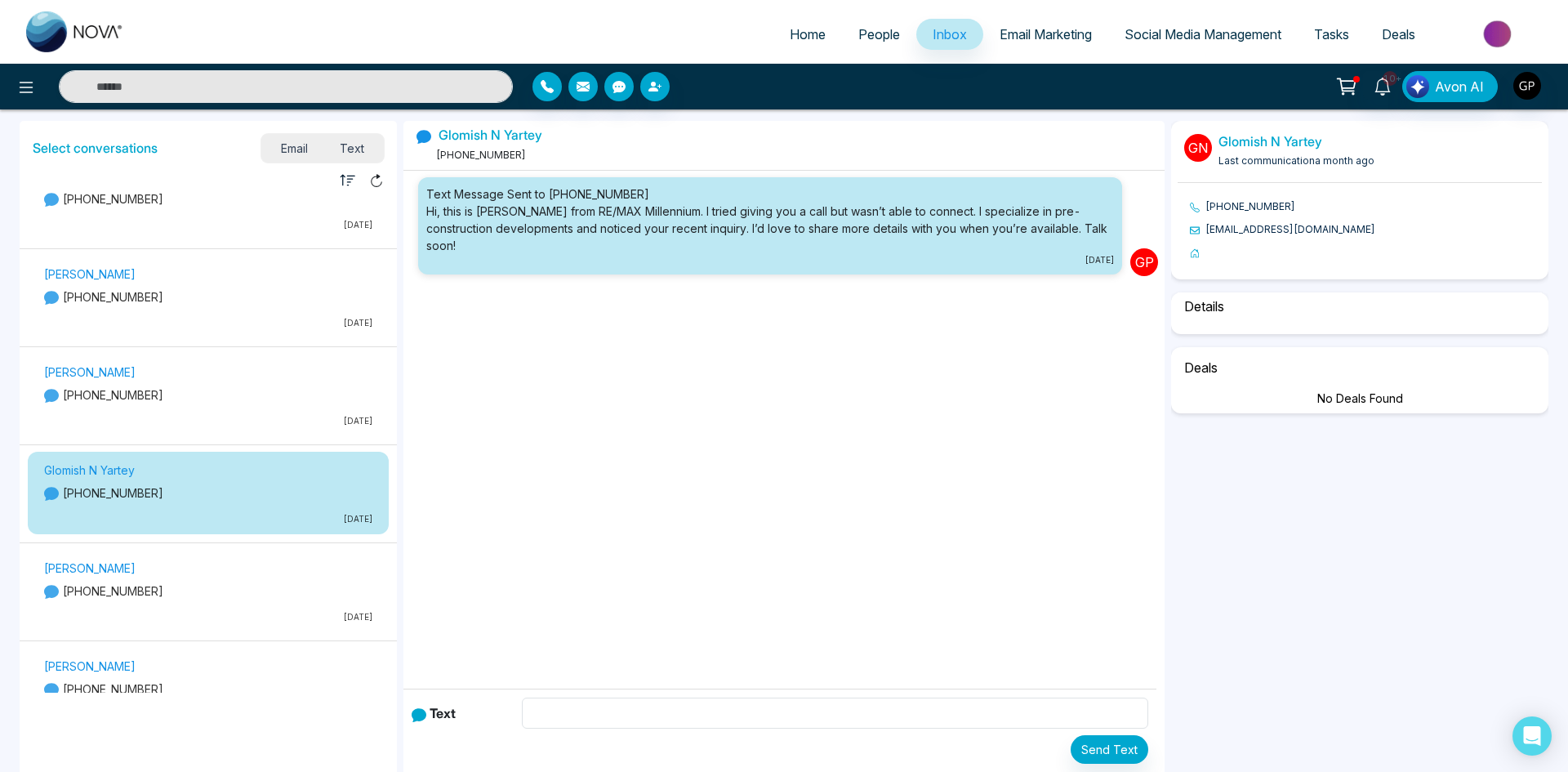 click on "[PHONE_NUMBER]" at bounding box center (208, 591) 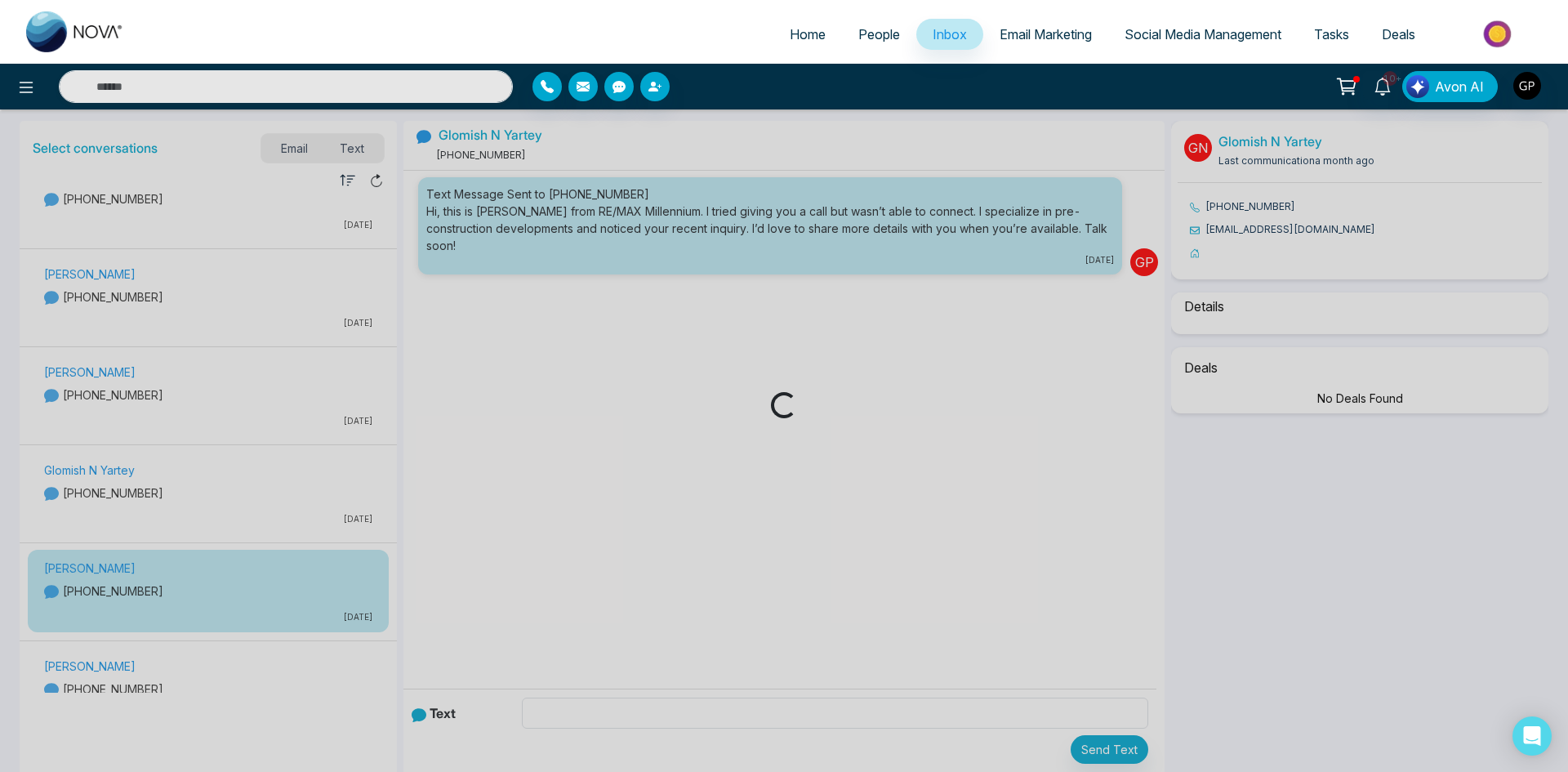 select on "******" 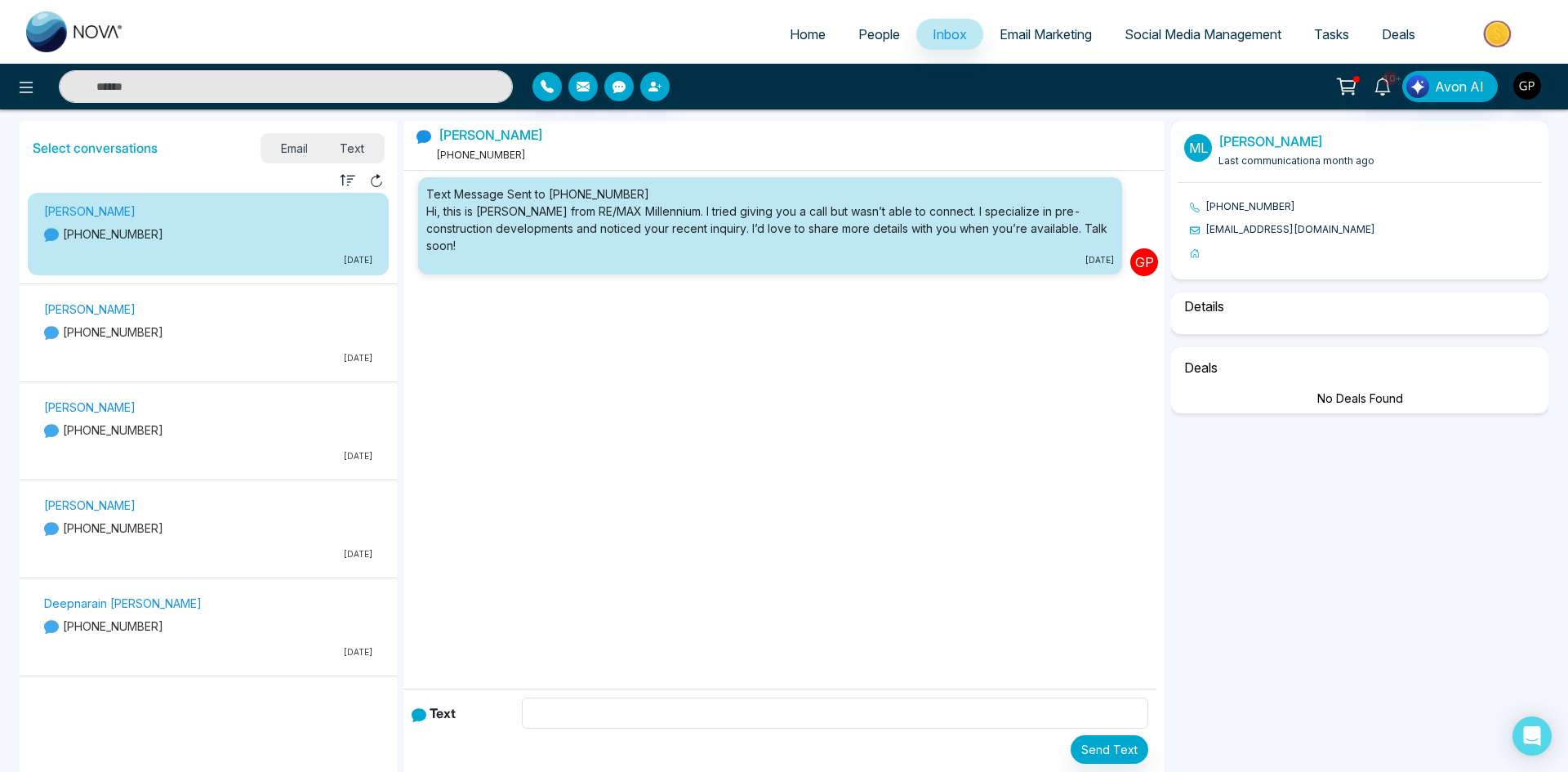 scroll, scrollTop: 1919, scrollLeft: 0, axis: vertical 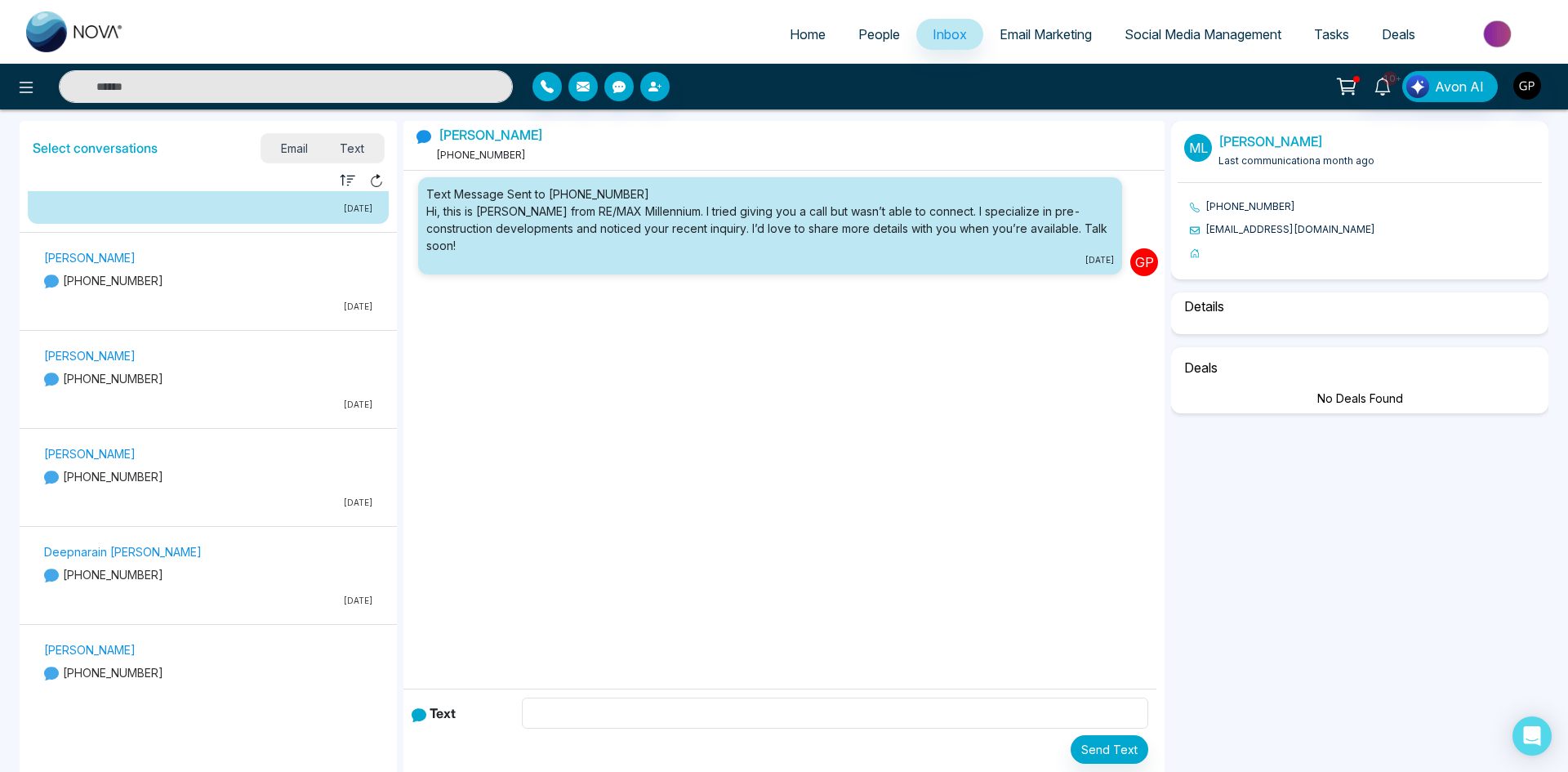 select on "******" 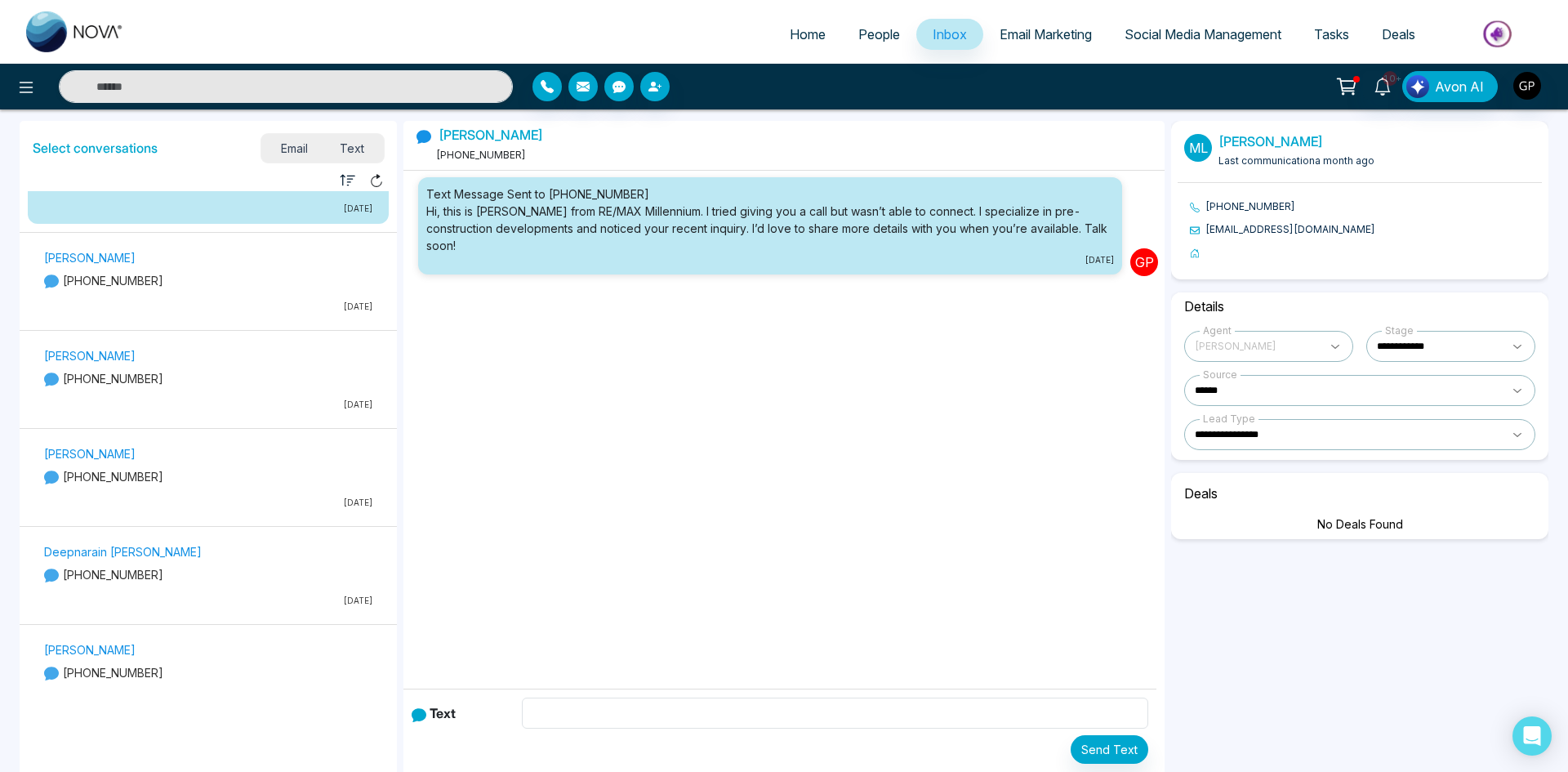 click on "[PERSON_NAME]" at bounding box center (208, 453) 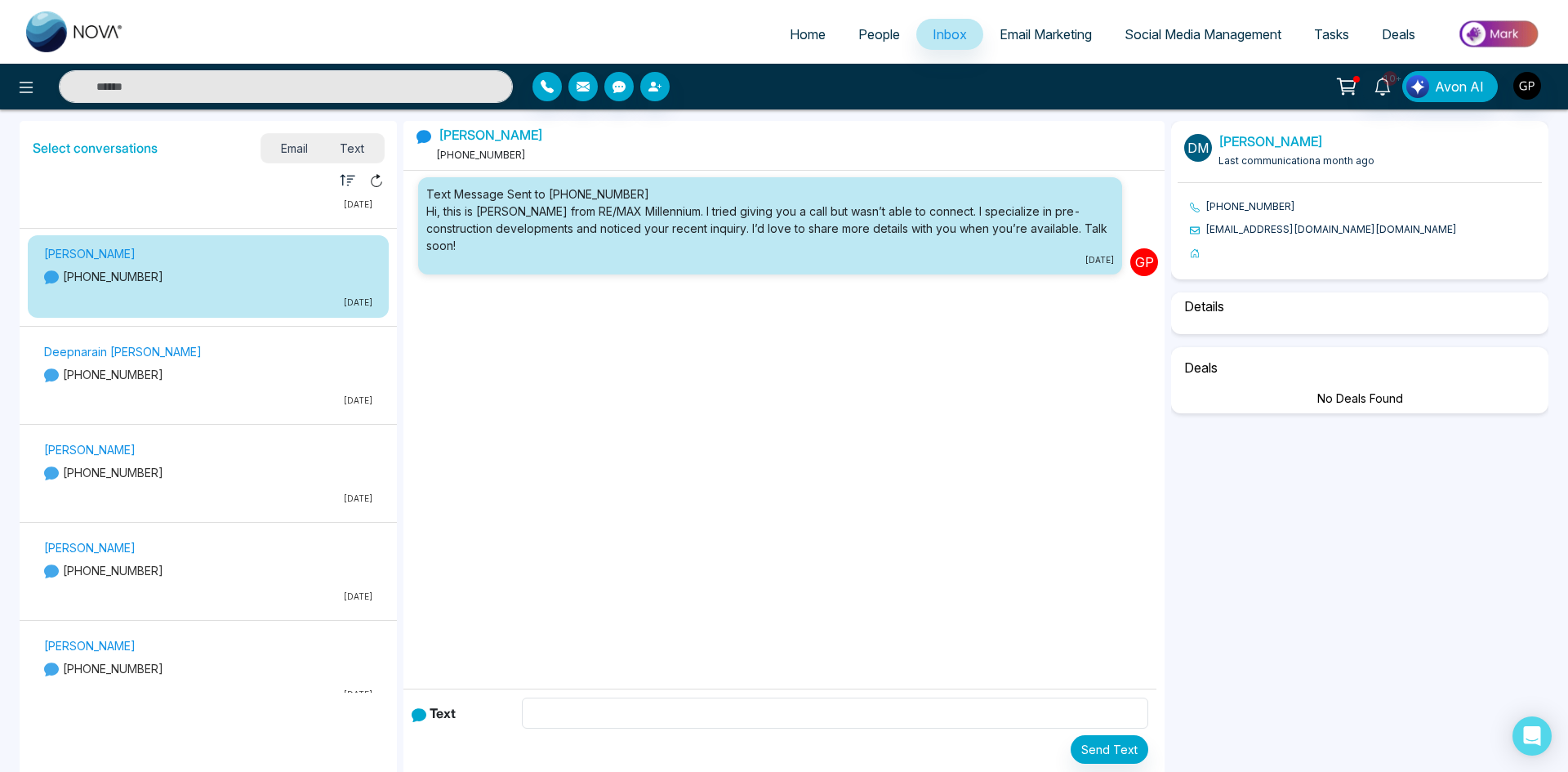 scroll, scrollTop: 2409, scrollLeft: 0, axis: vertical 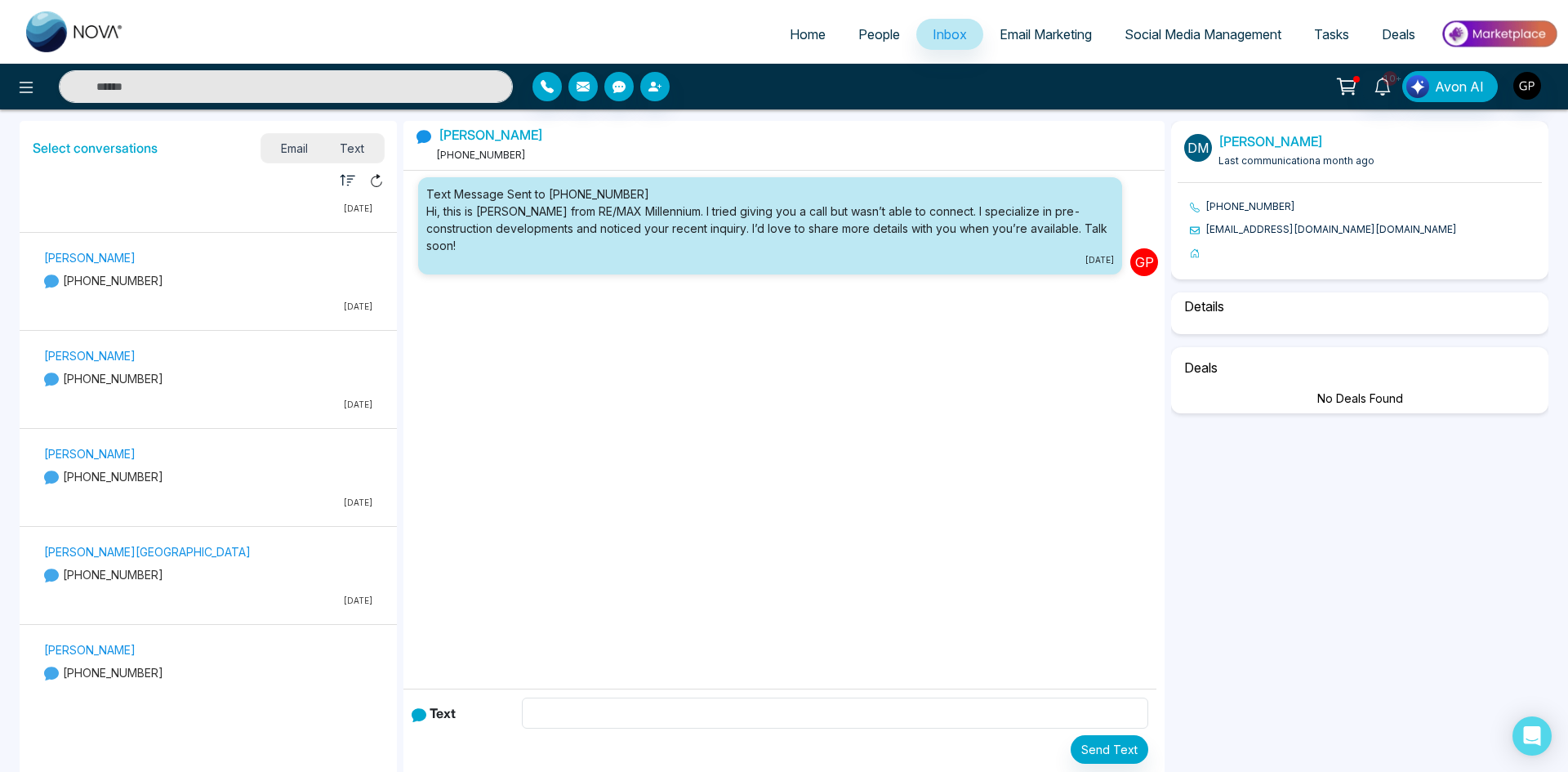 select on "******" 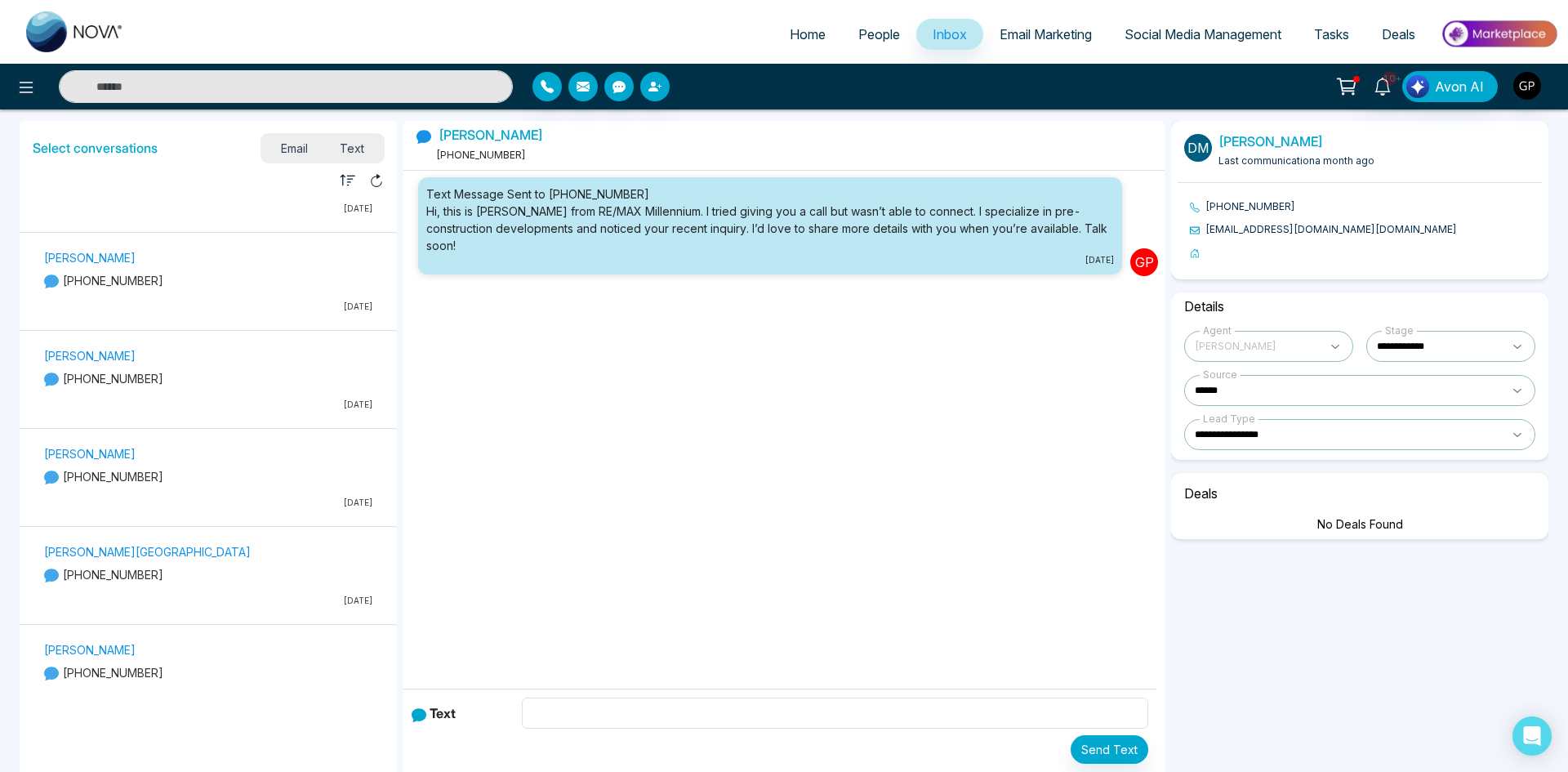 click on "[PERSON_NAME]    [PHONE_NUMBER] [DATE]" at bounding box center (208, 481) 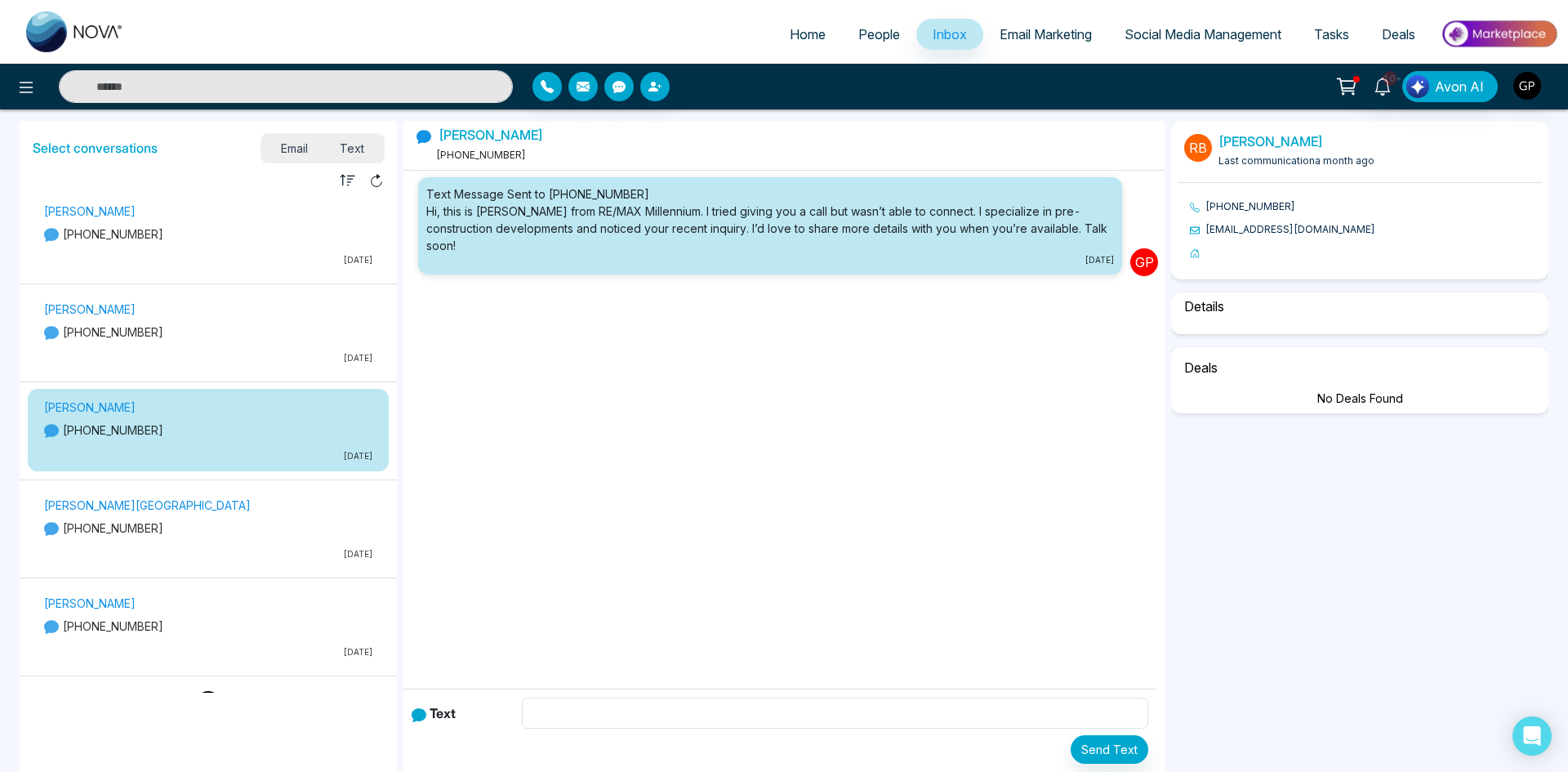 scroll, scrollTop: 2603, scrollLeft: 0, axis: vertical 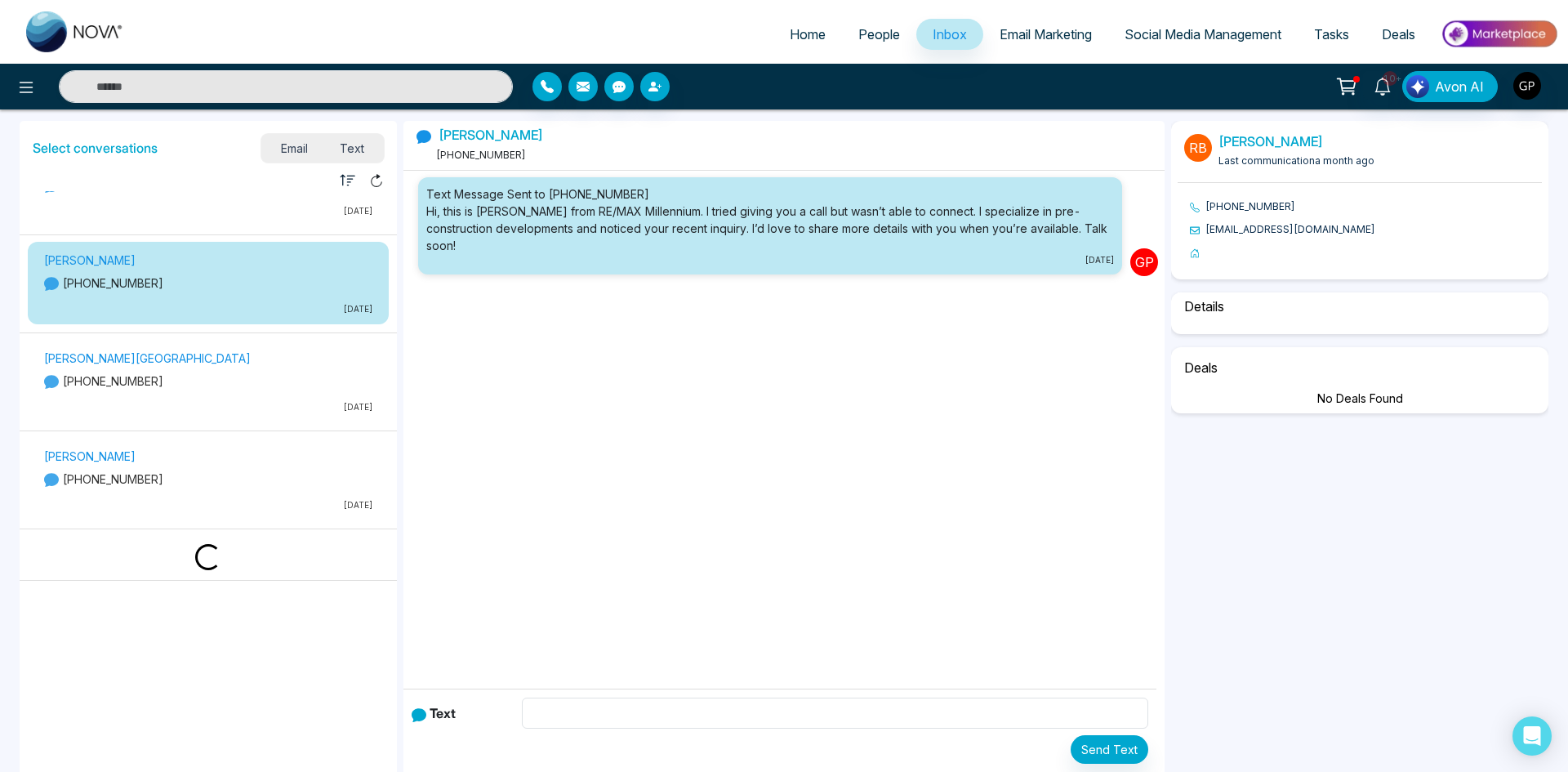 select on "******" 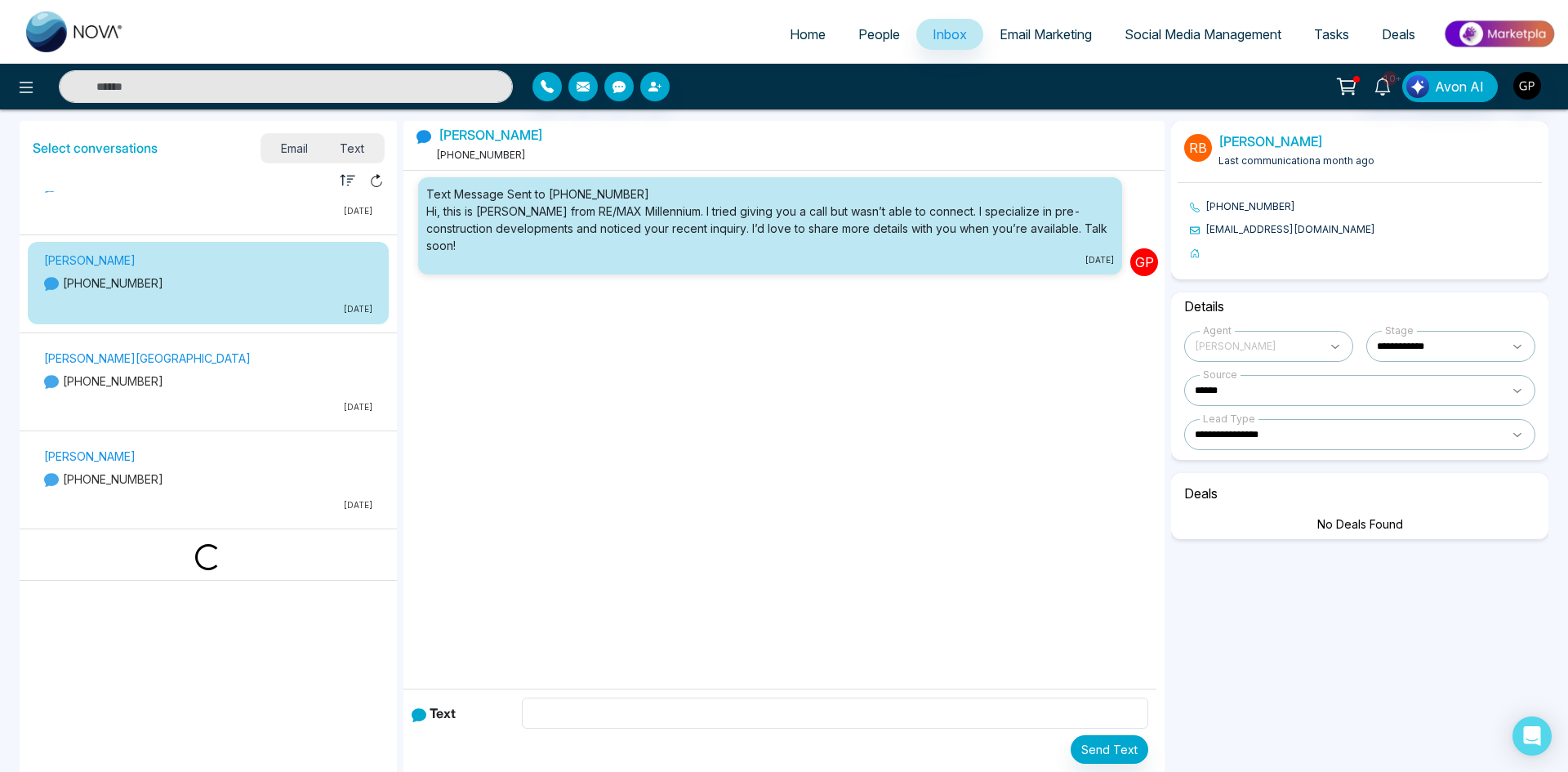click on "Loading..." at bounding box center (208, 554) 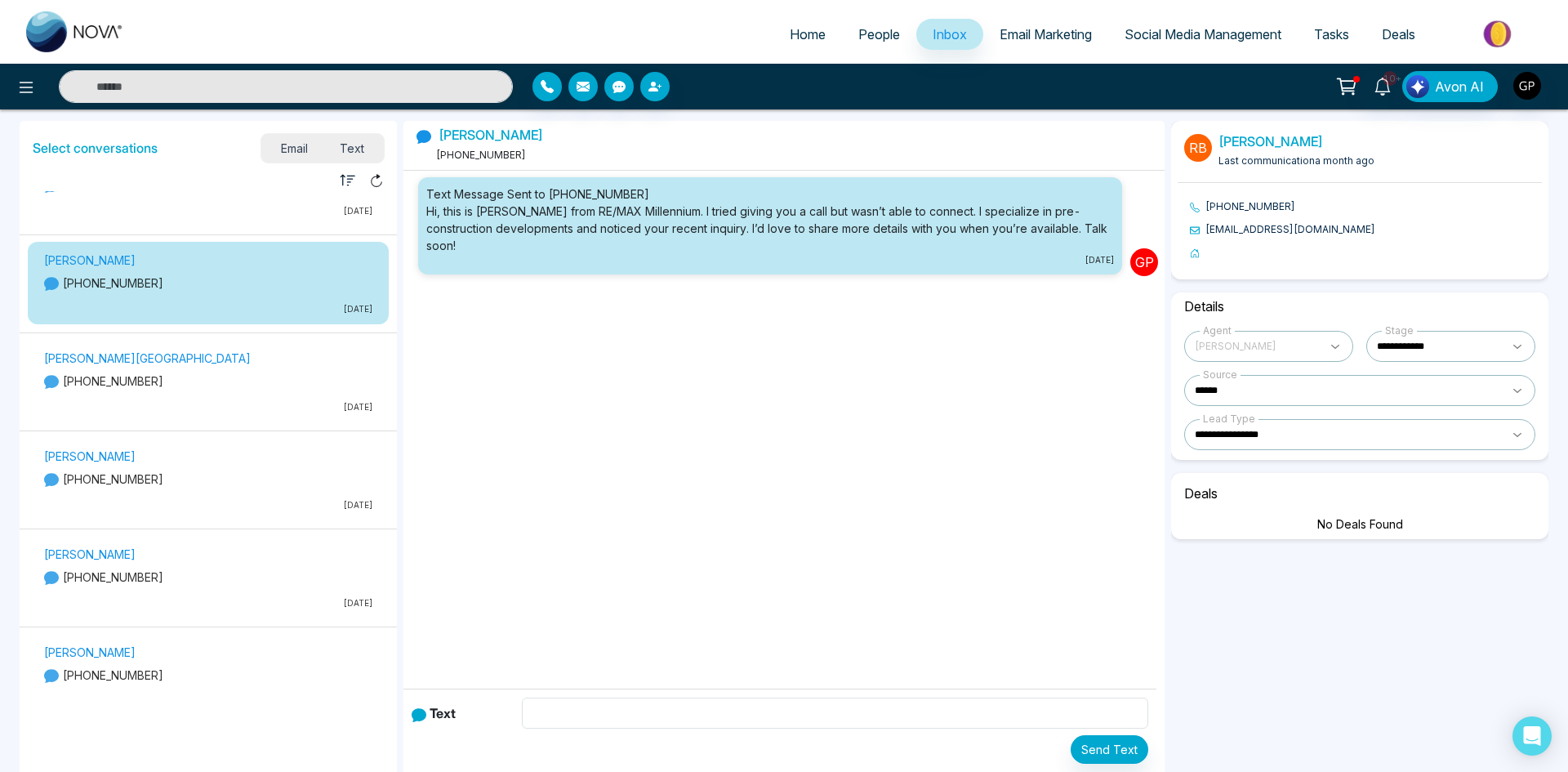 click on "[PERSON_NAME]" at bounding box center [208, 554] 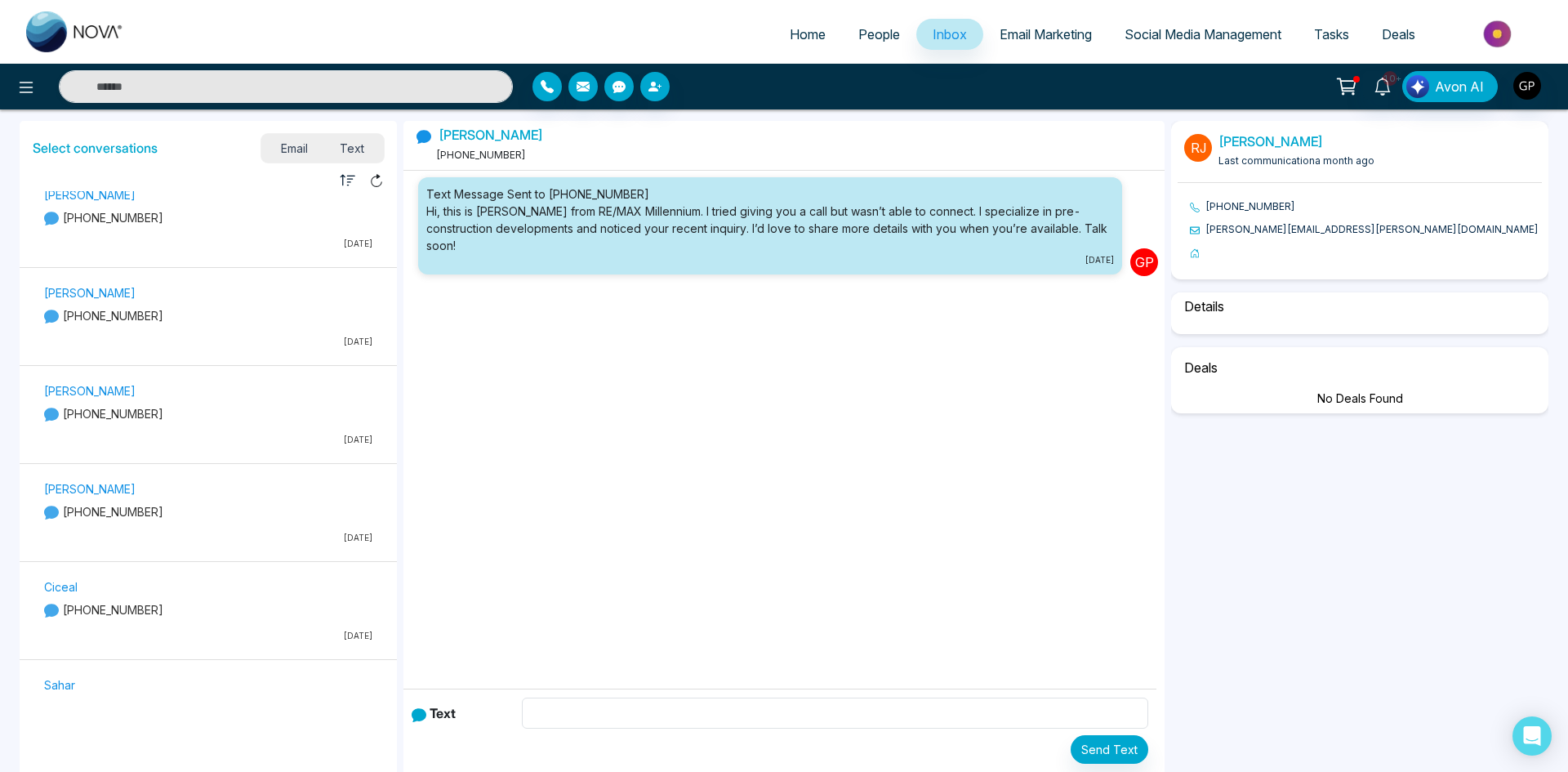 scroll, scrollTop: 3828, scrollLeft: 0, axis: vertical 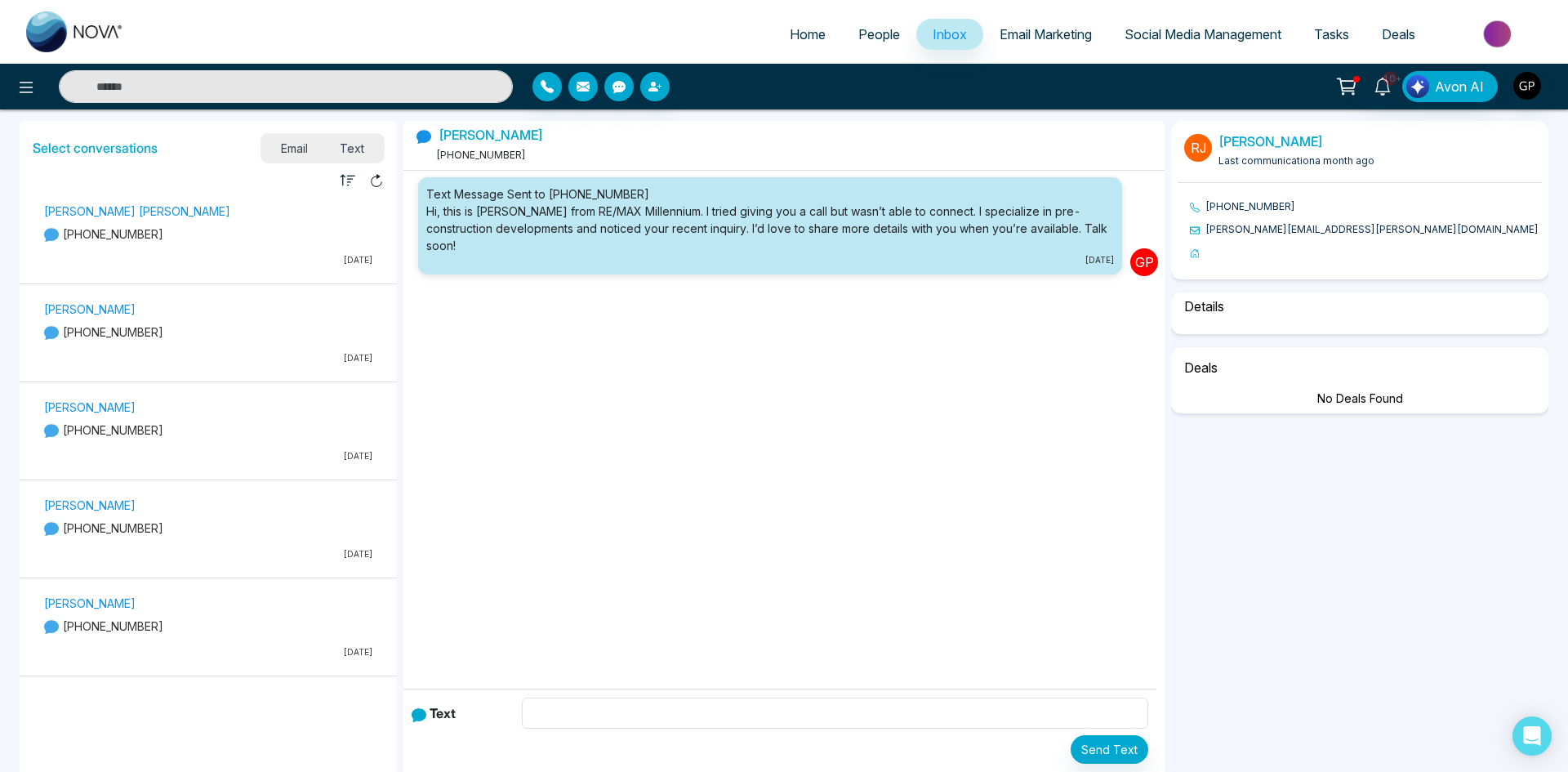 click on "[PERSON_NAME]    [PHONE_NUMBER] [DATE]" at bounding box center [208, 531] 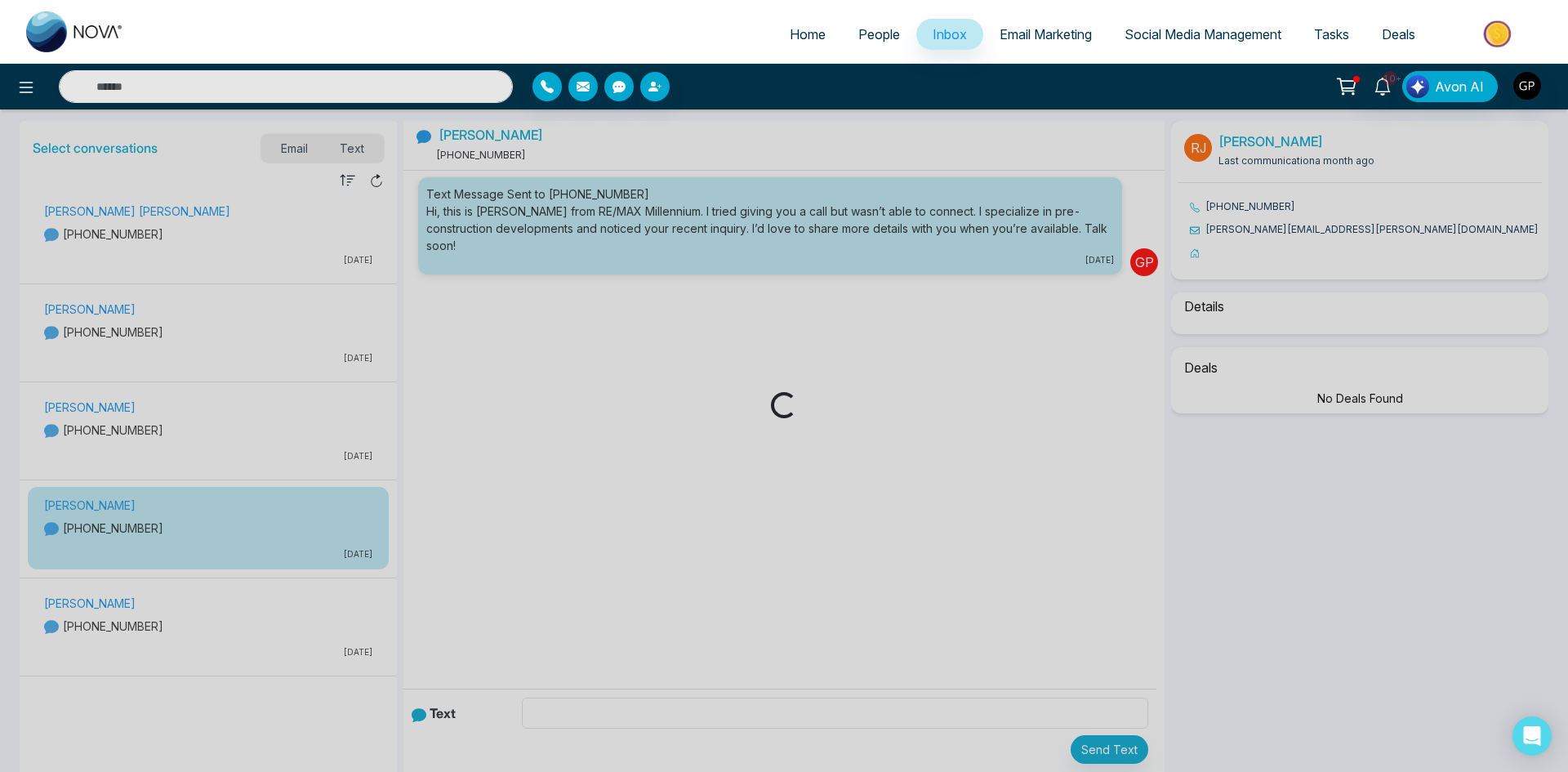 select on "******" 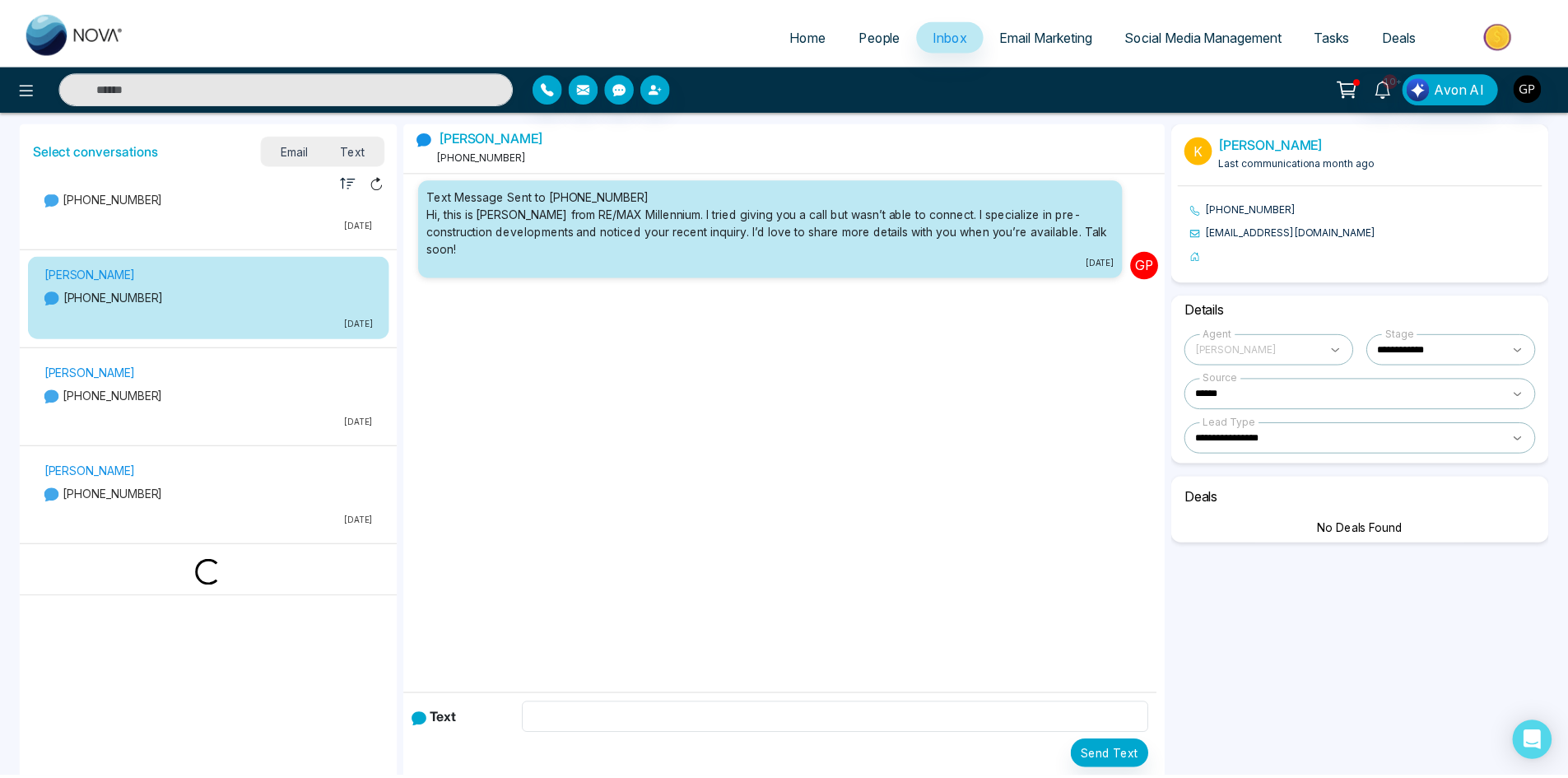 scroll, scrollTop: 4105, scrollLeft: 0, axis: vertical 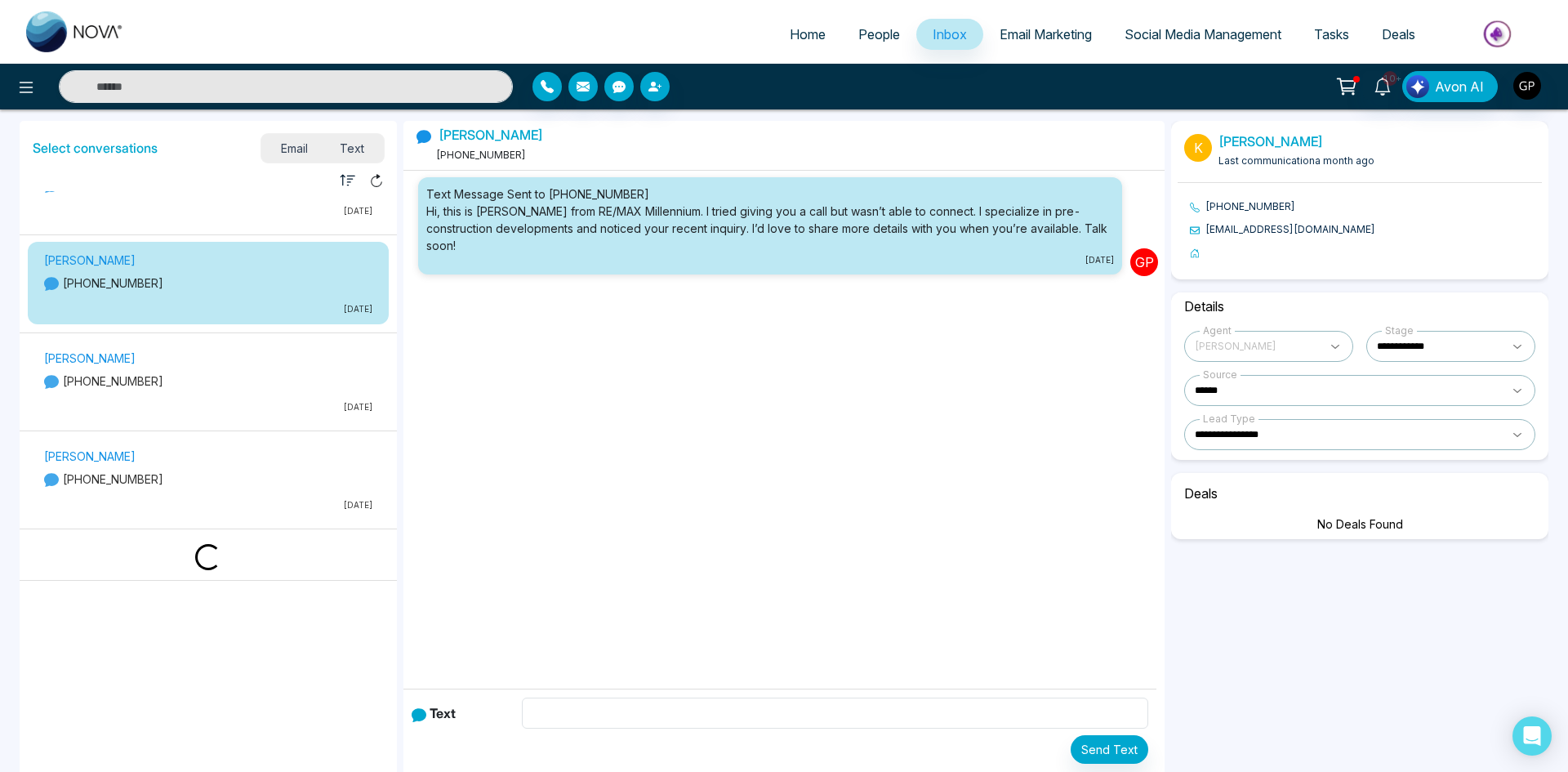click on "[DATE]" at bounding box center (208, 505) 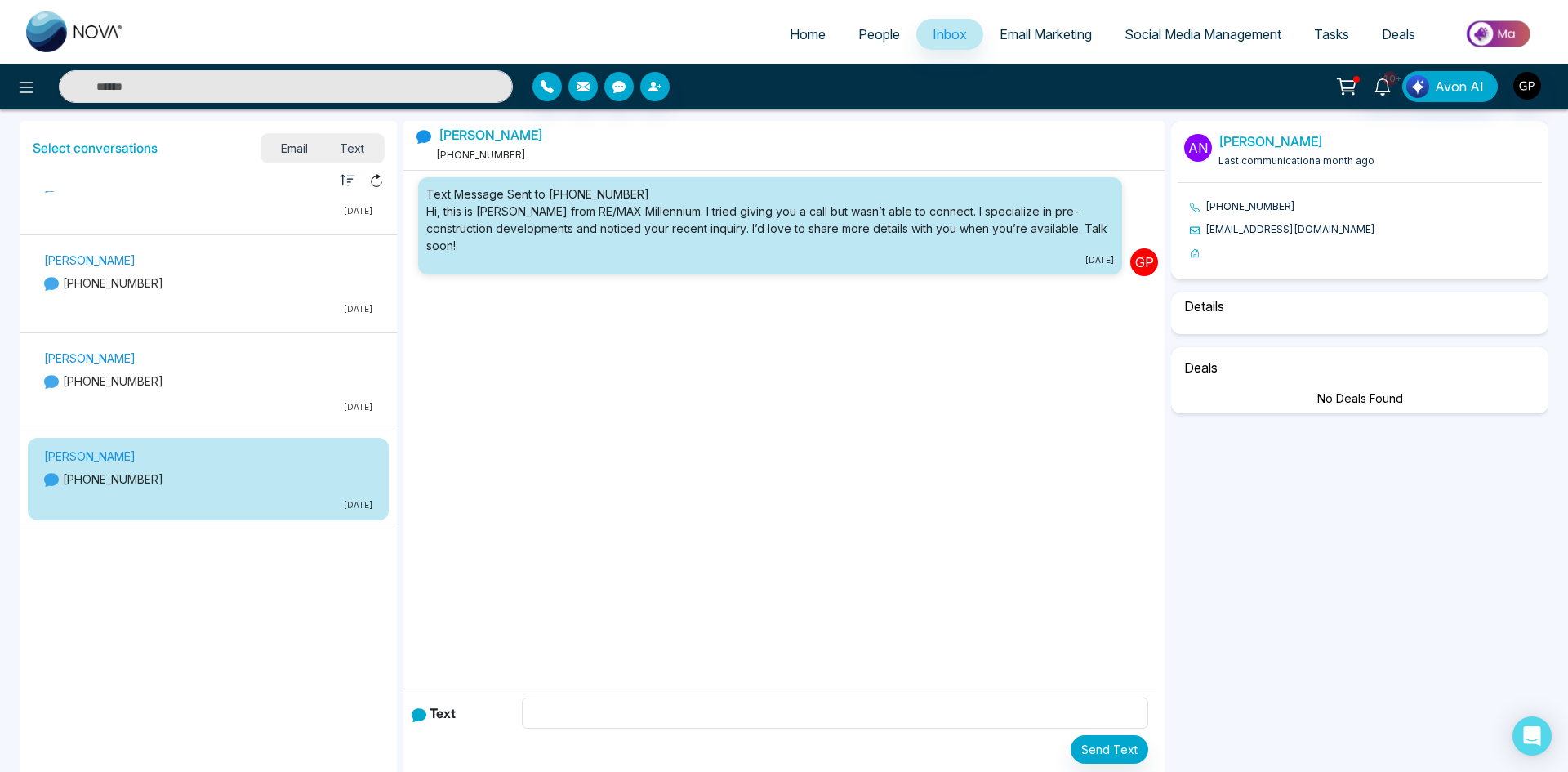 select on "******" 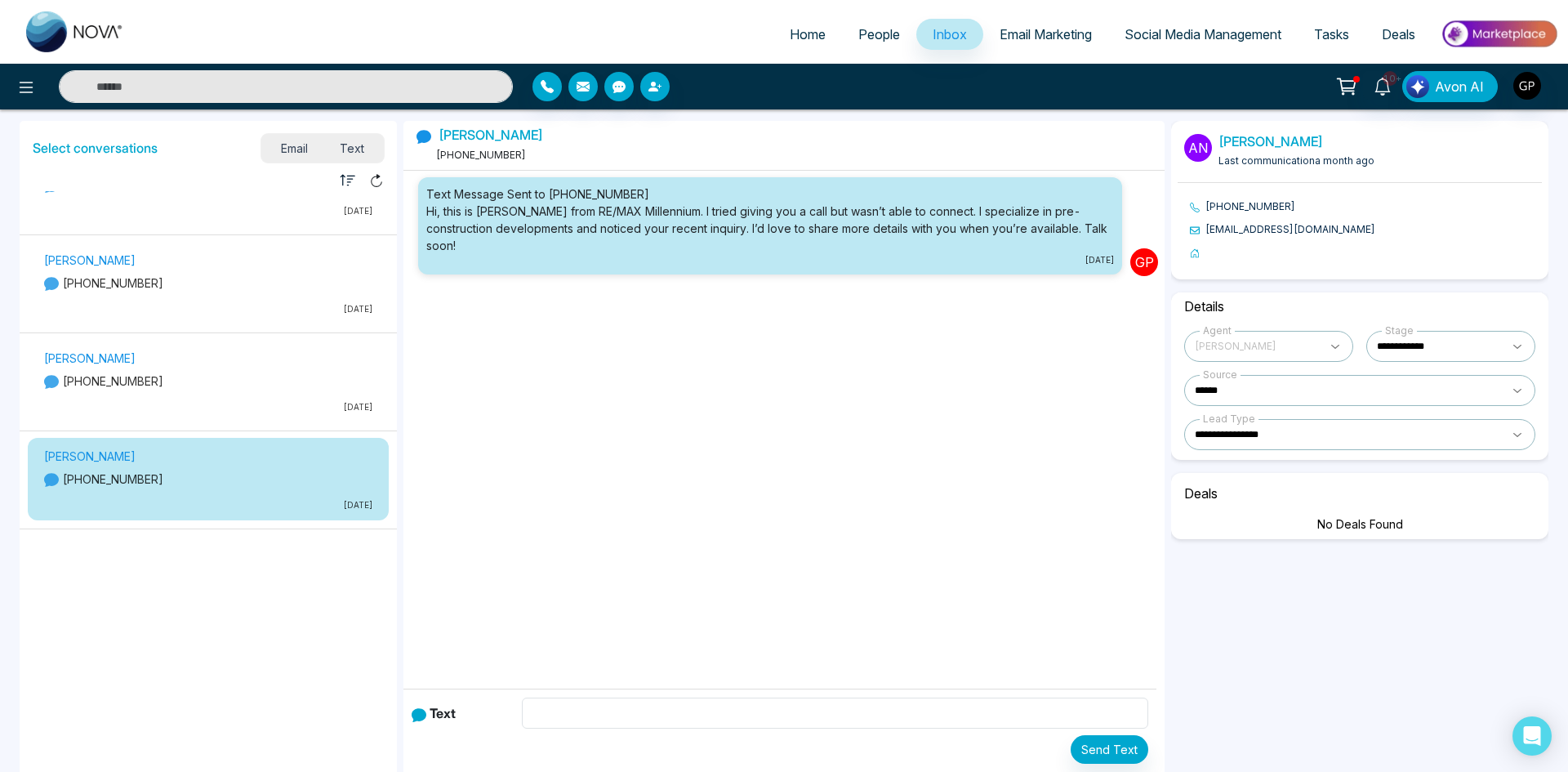 click at bounding box center [286, 87] 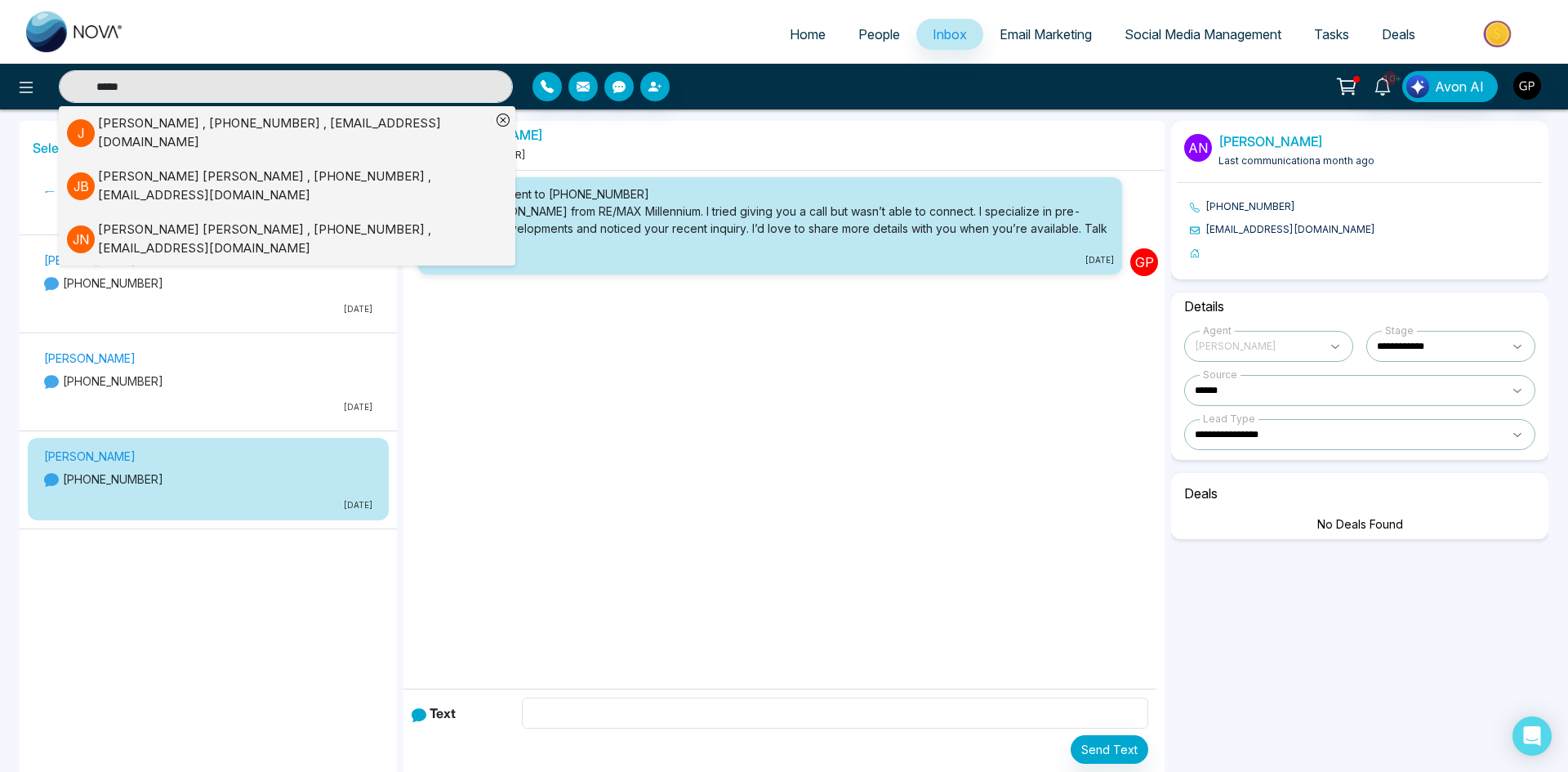 type on "*****" 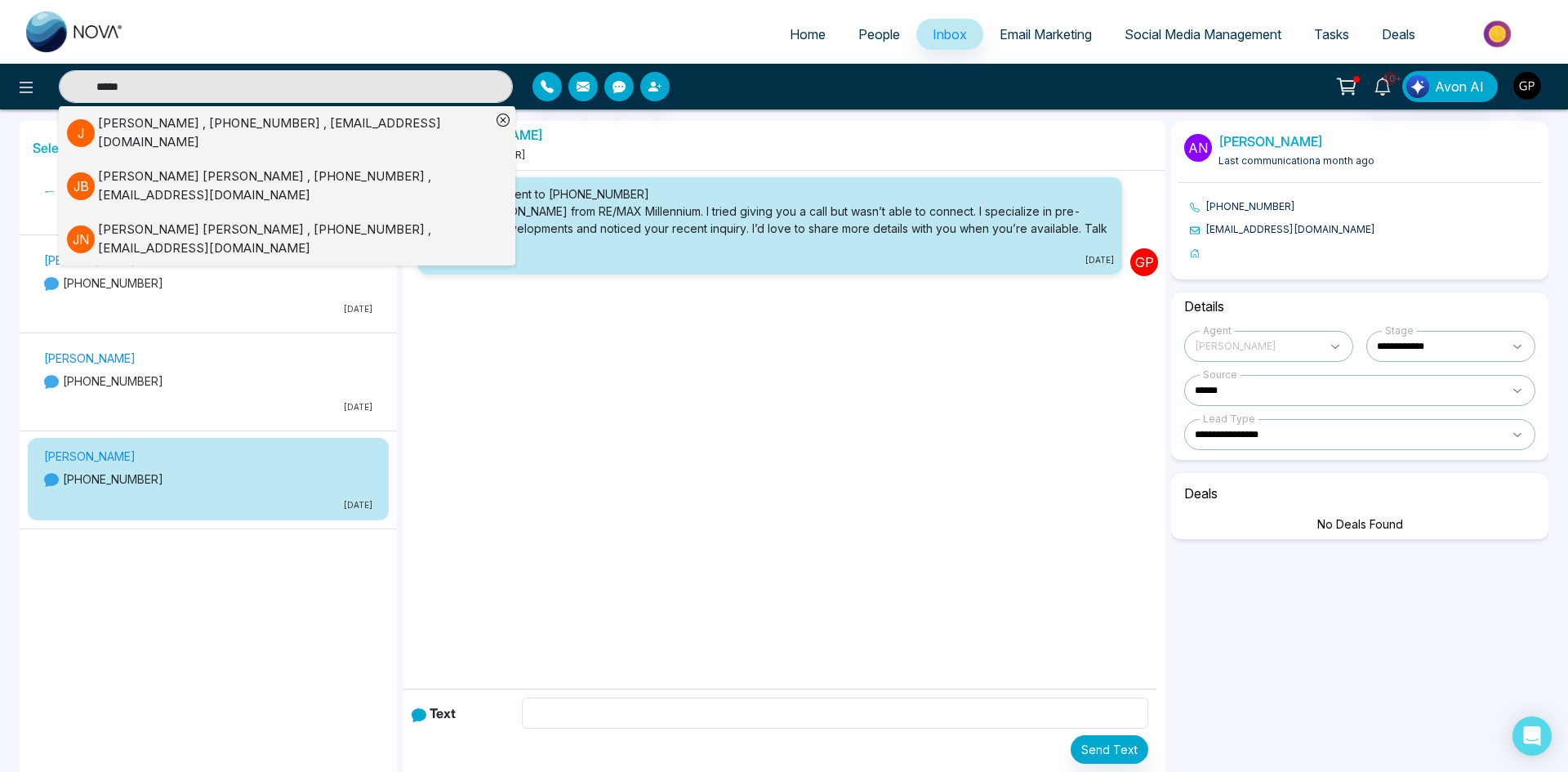 click on "[PERSON_NAME]     , [PHONE_NUMBER]   , [EMAIL_ADDRESS][DOMAIN_NAME]" at bounding box center [294, 132] 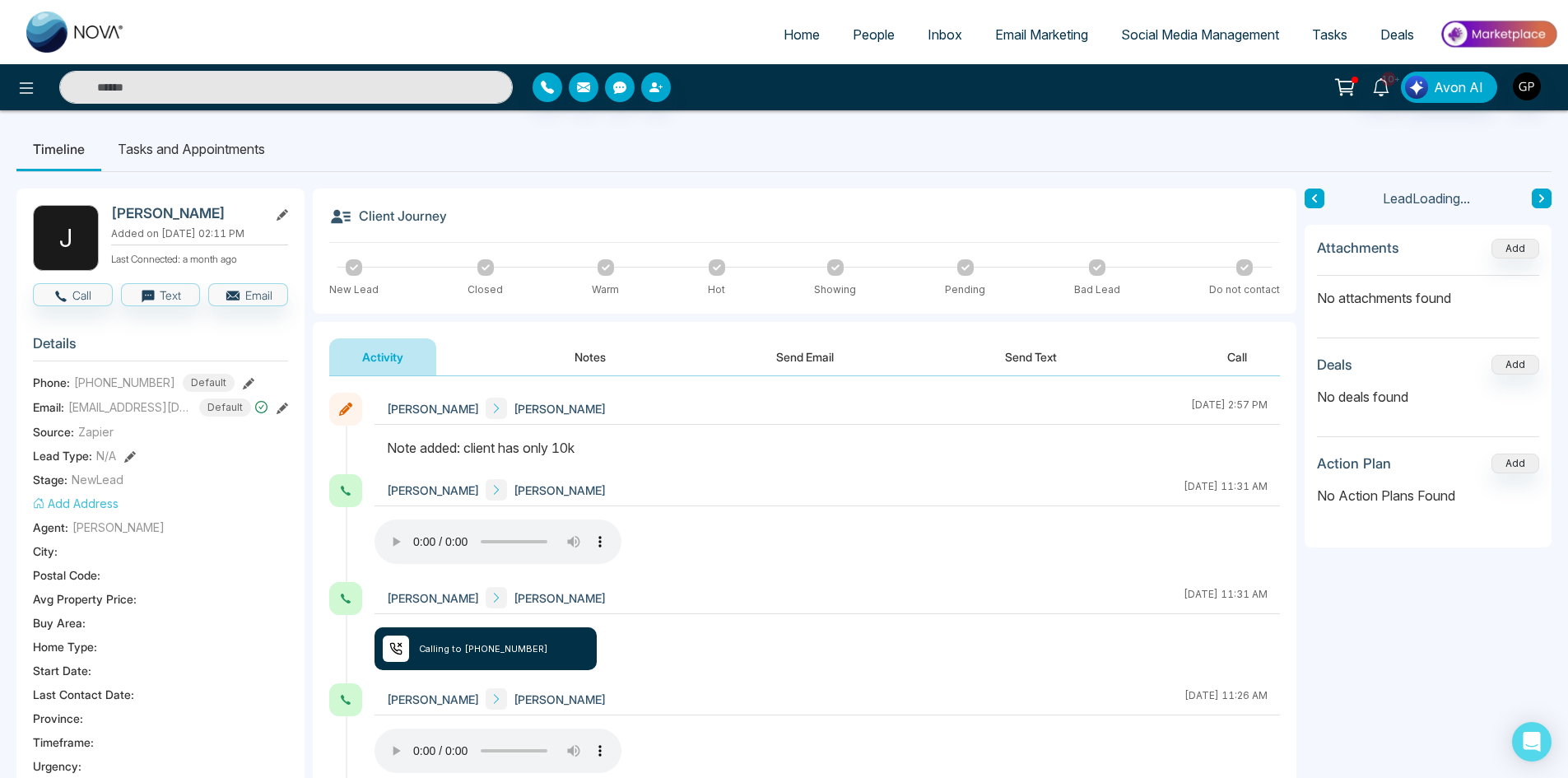 click on "Notes" at bounding box center (590, 356) 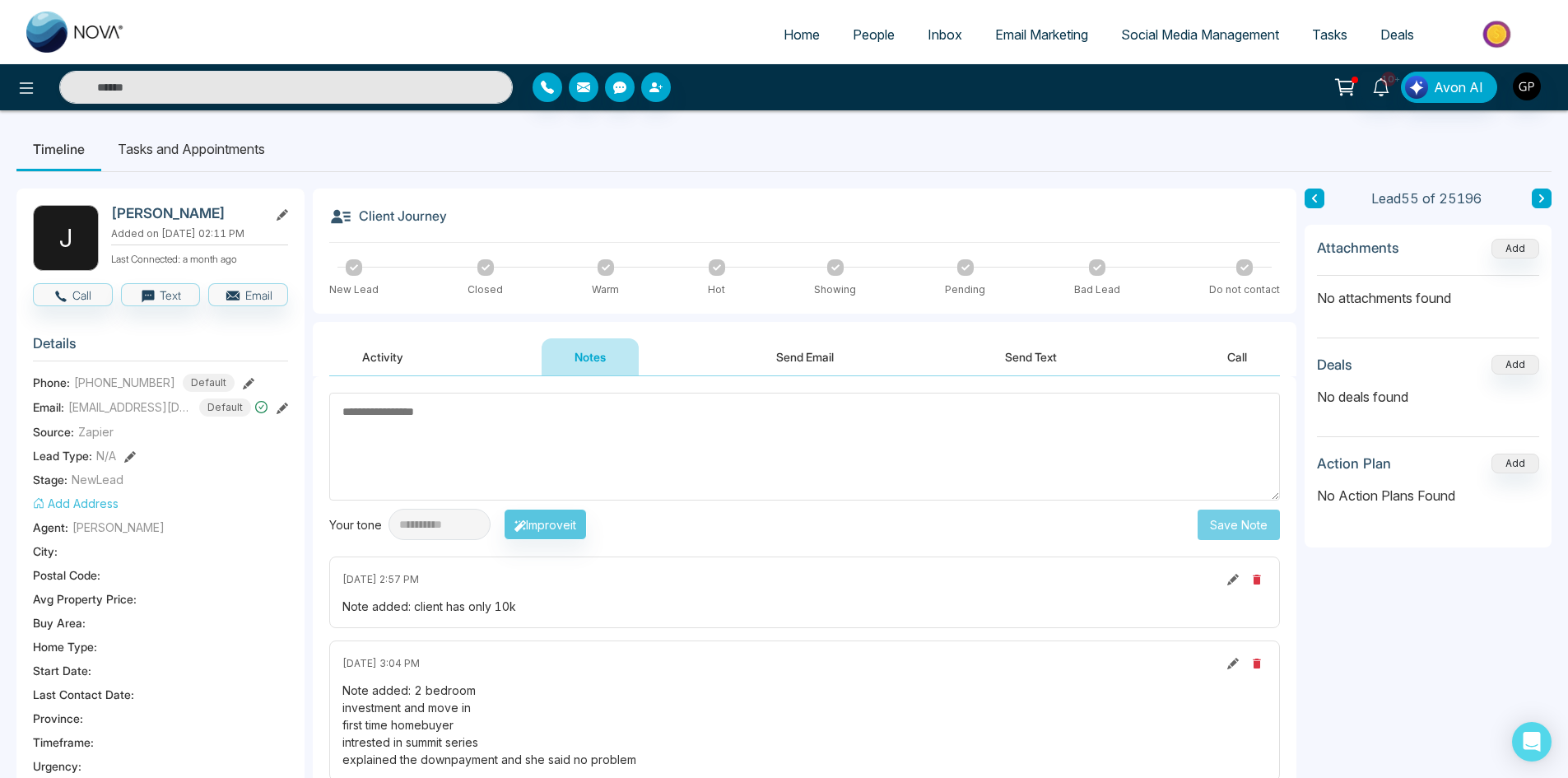 click on "Send Text" at bounding box center [1031, 356] 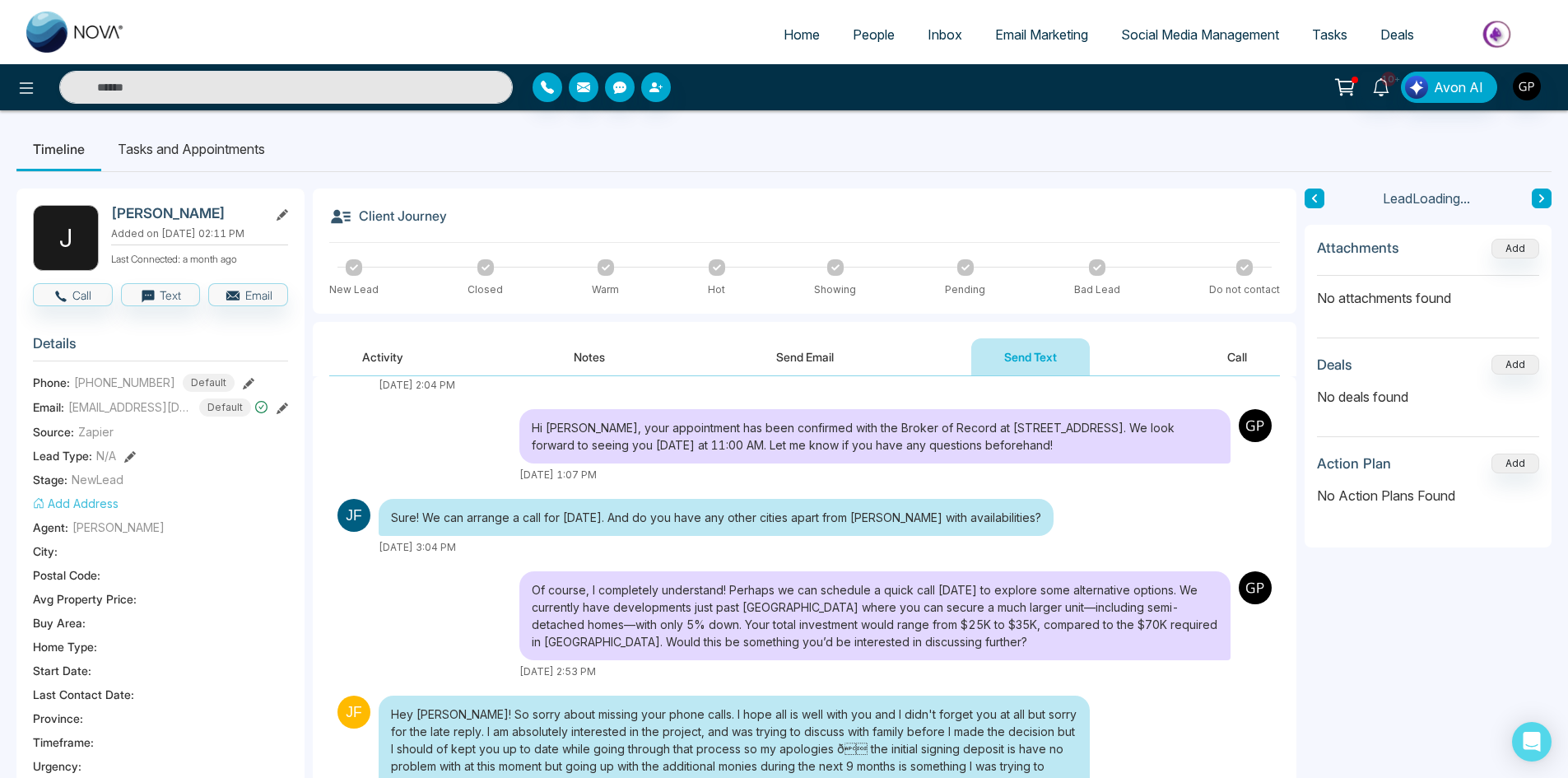 scroll, scrollTop: 380, scrollLeft: 0, axis: vertical 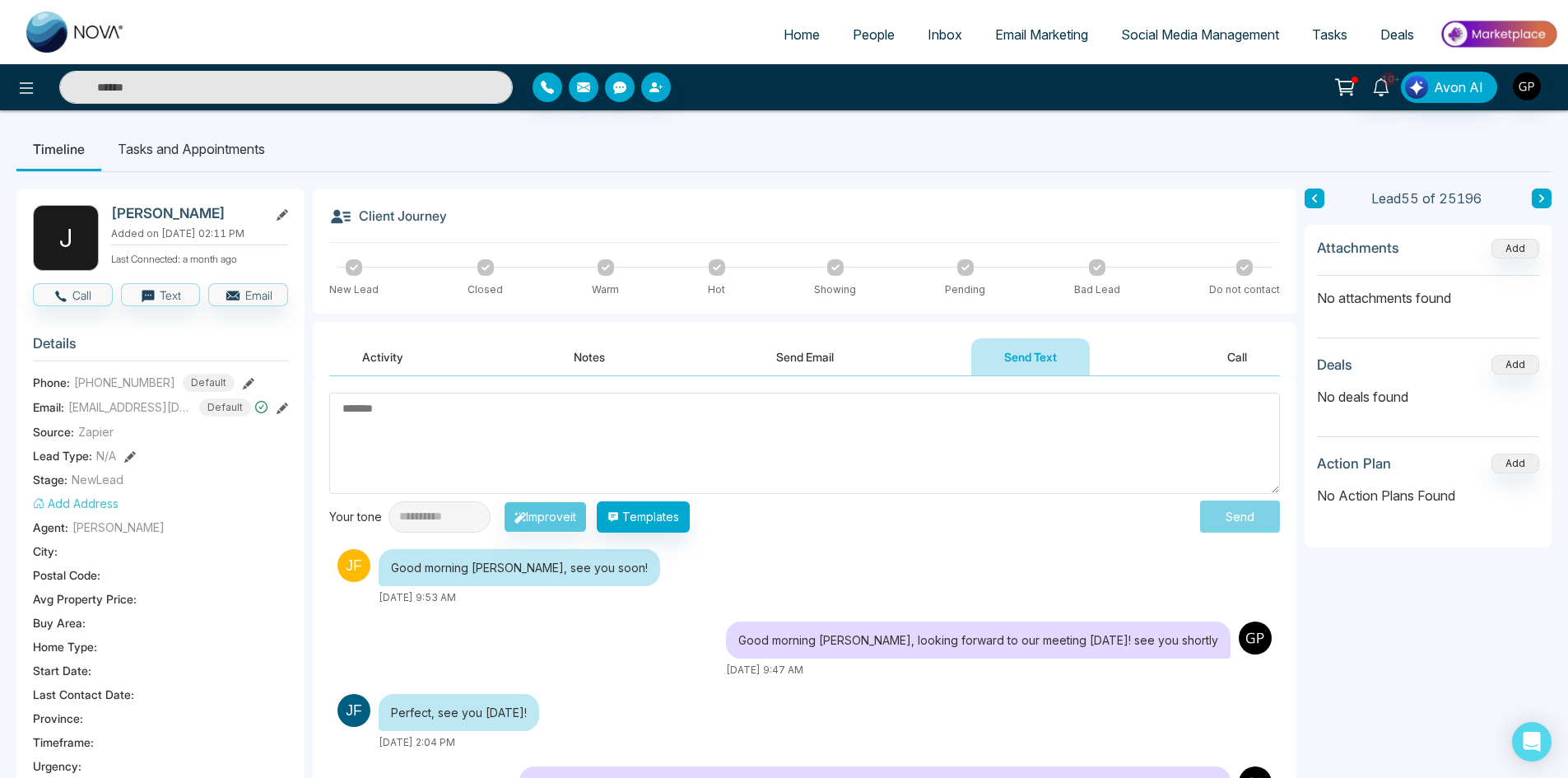 click at bounding box center [804, 443] 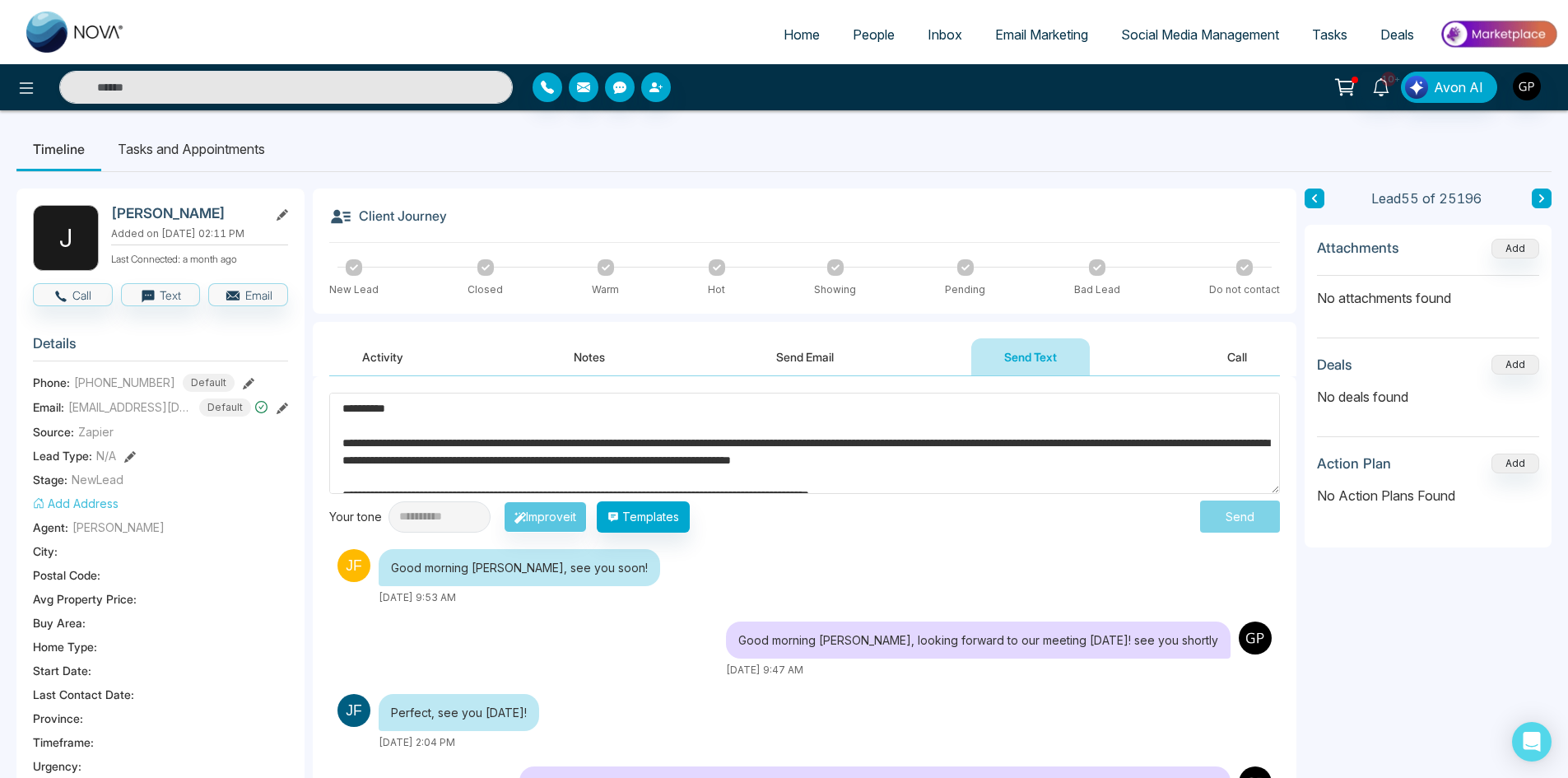 scroll, scrollTop: 9, scrollLeft: 0, axis: vertical 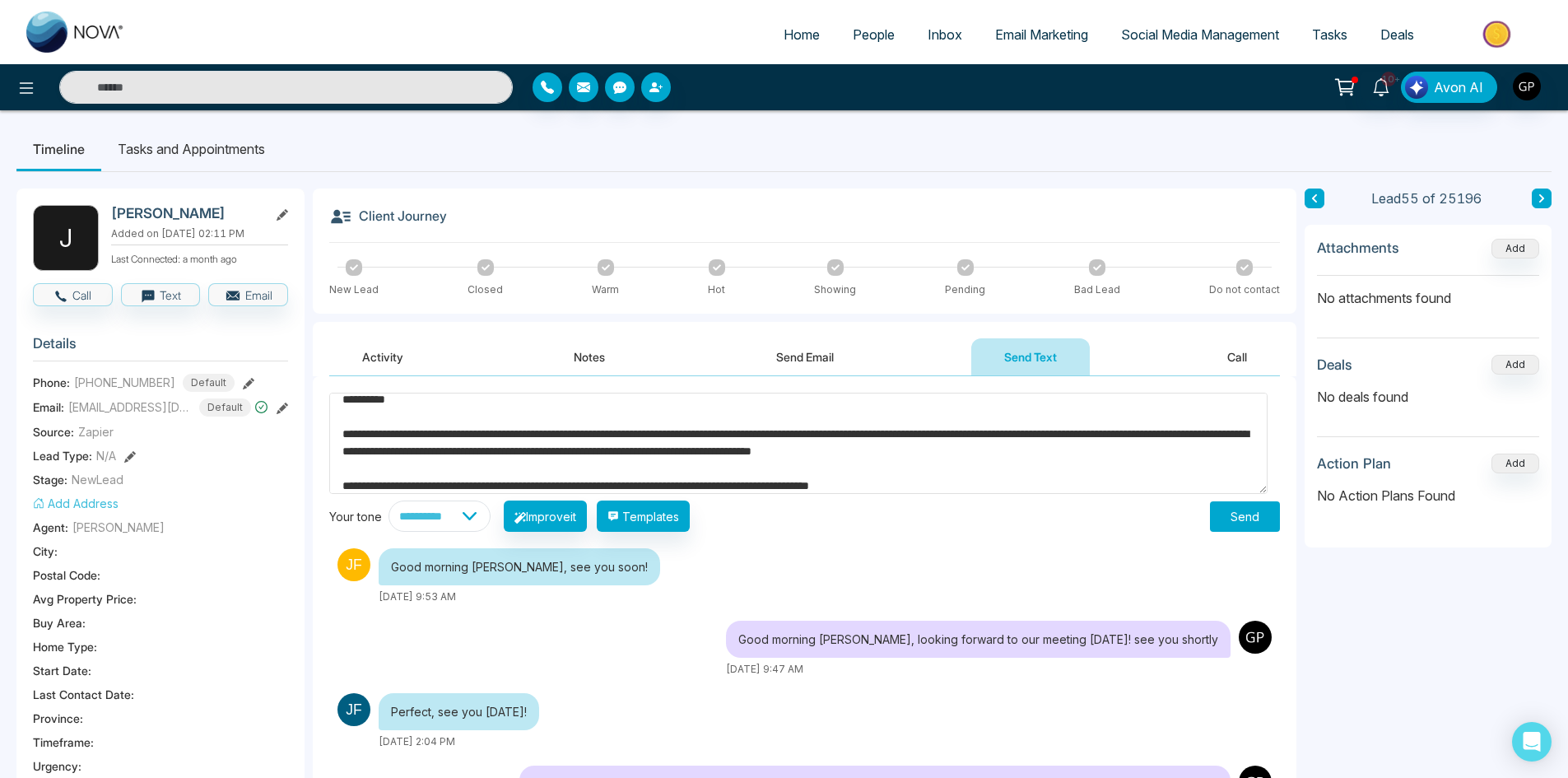 drag, startPoint x: 335, startPoint y: 435, endPoint x: 1039, endPoint y: 494, distance: 706.46798 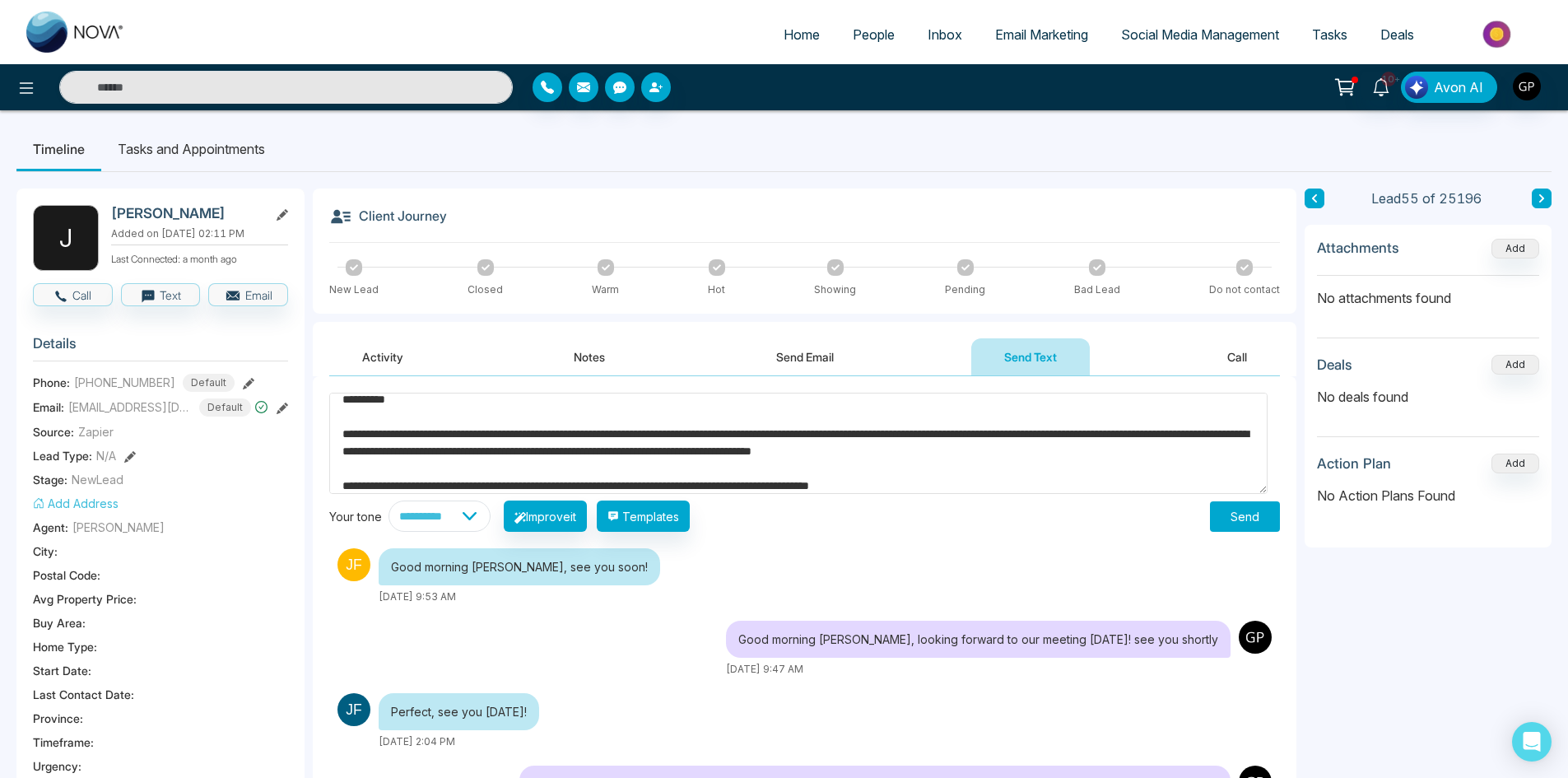 click on "**********" at bounding box center [798, 443] 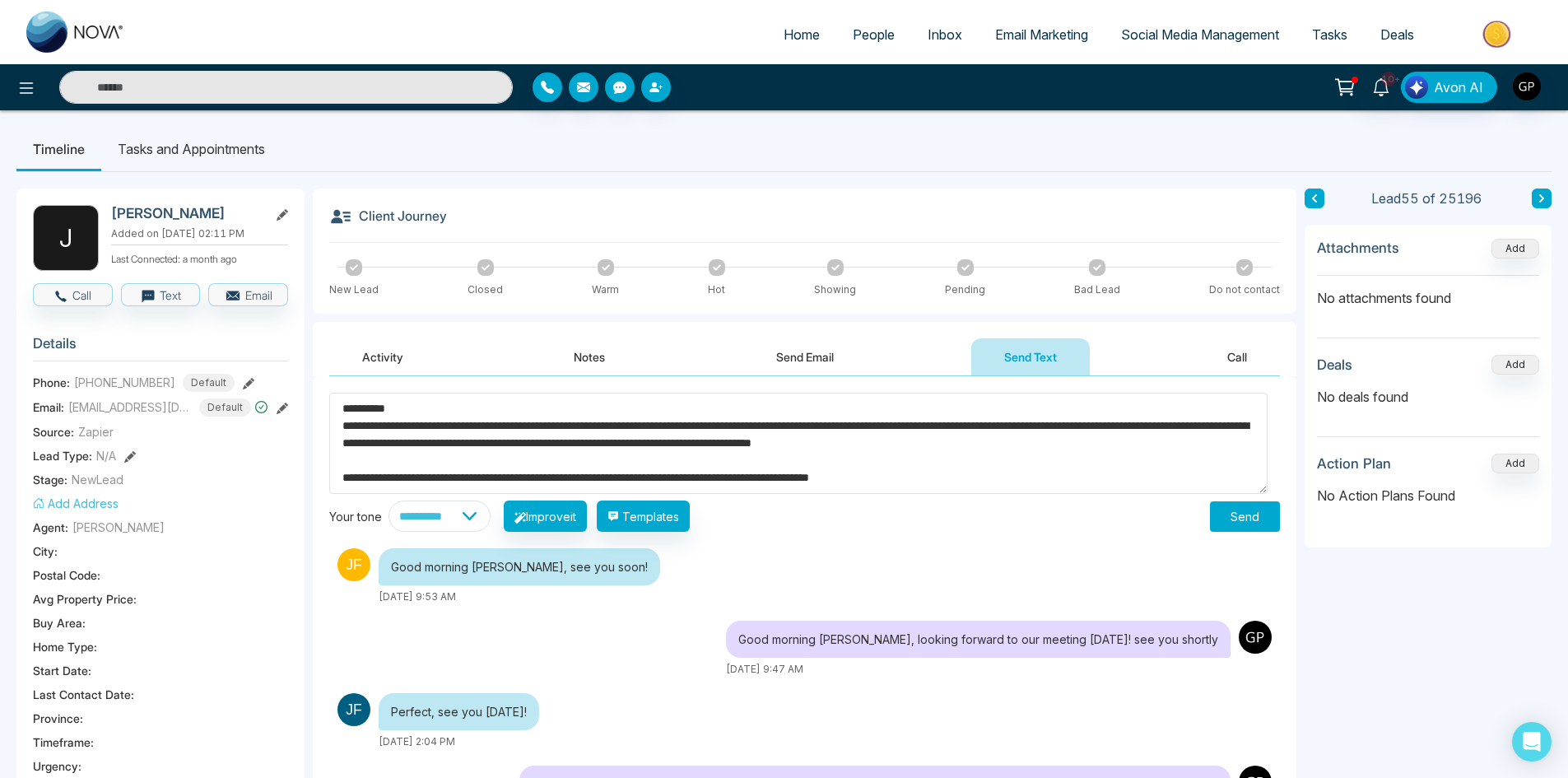 scroll, scrollTop: 0, scrollLeft: 0, axis: both 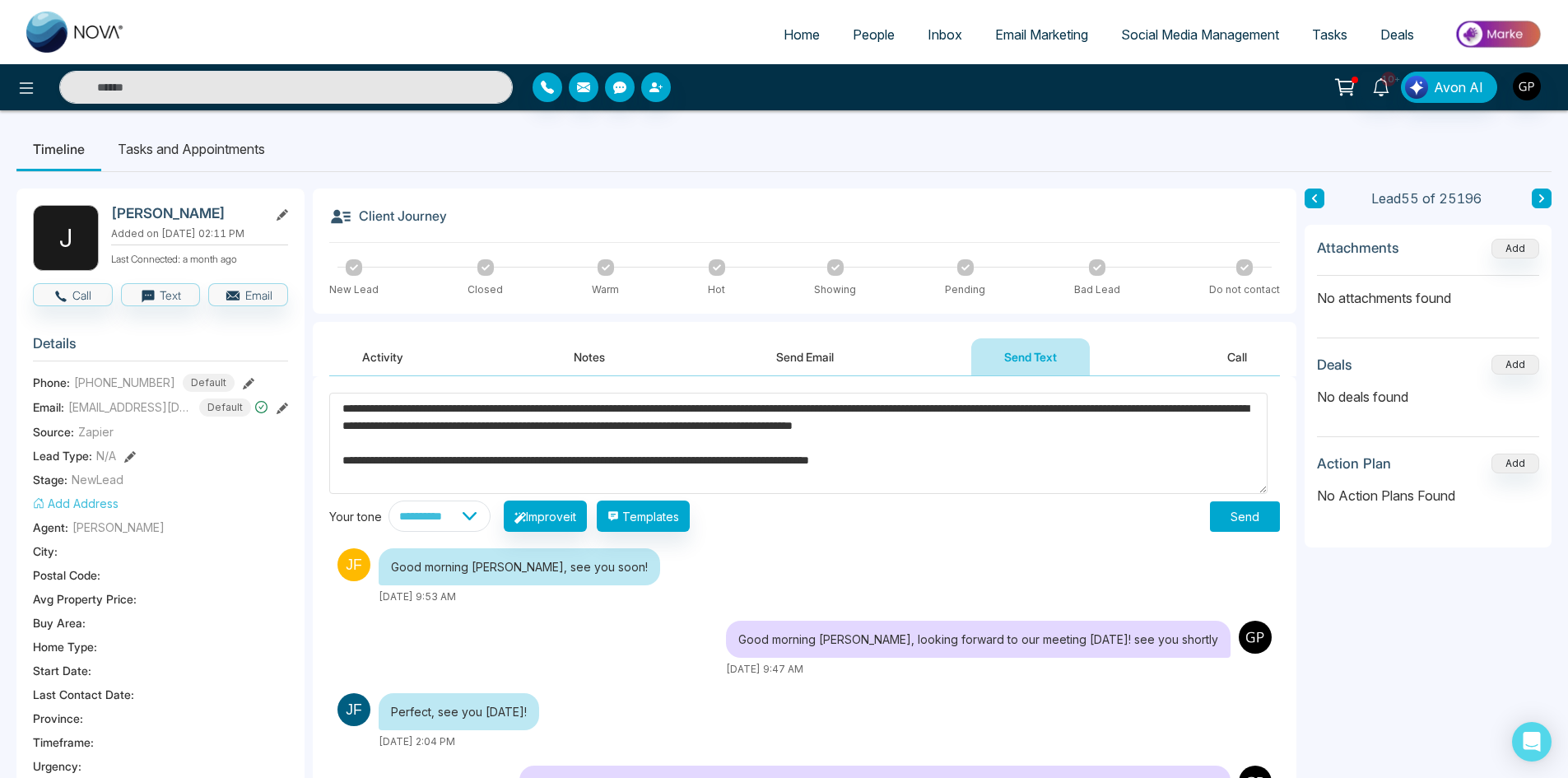 click on "**********" at bounding box center (798, 443) 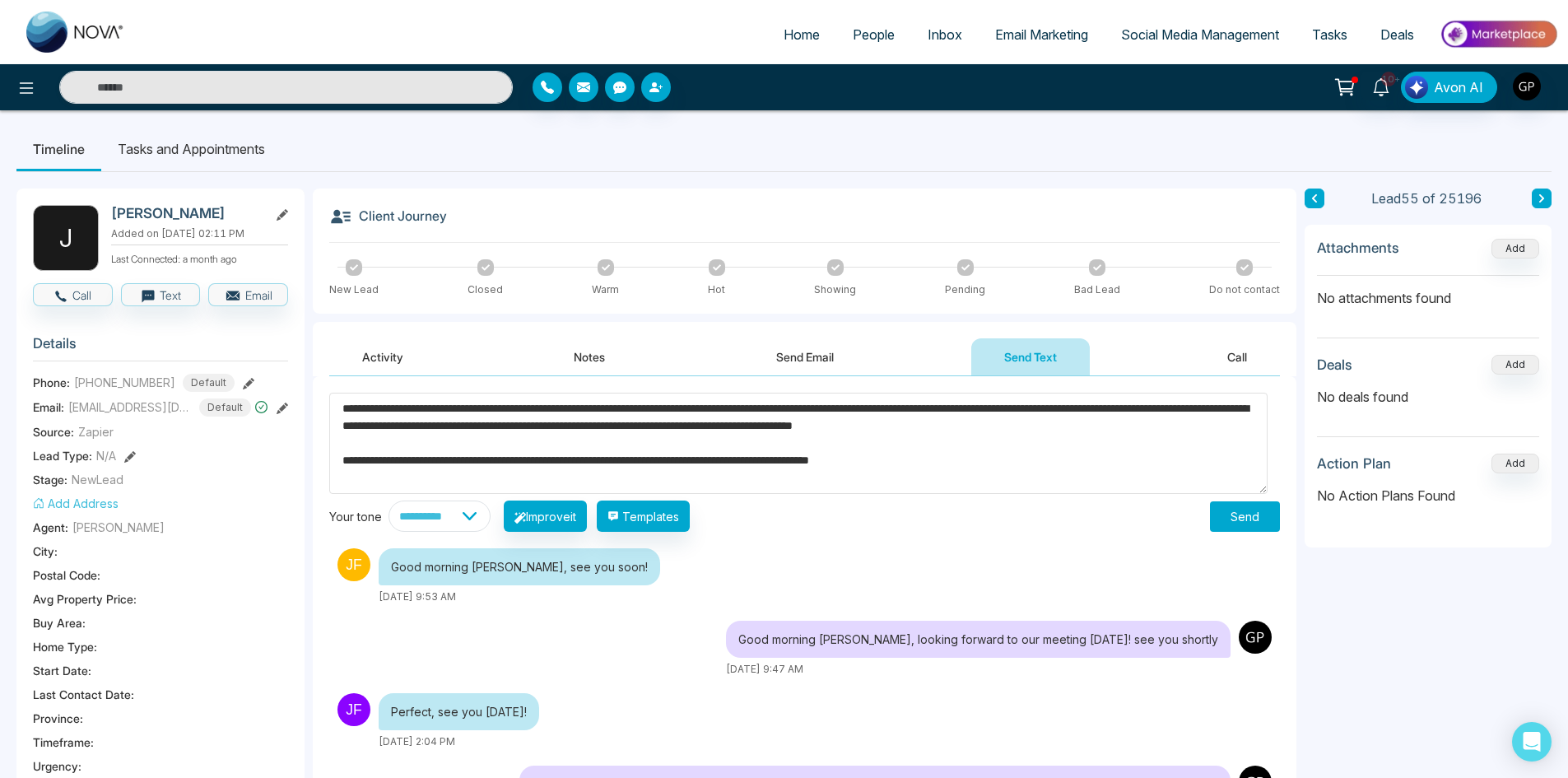 click on "**********" at bounding box center [798, 443] 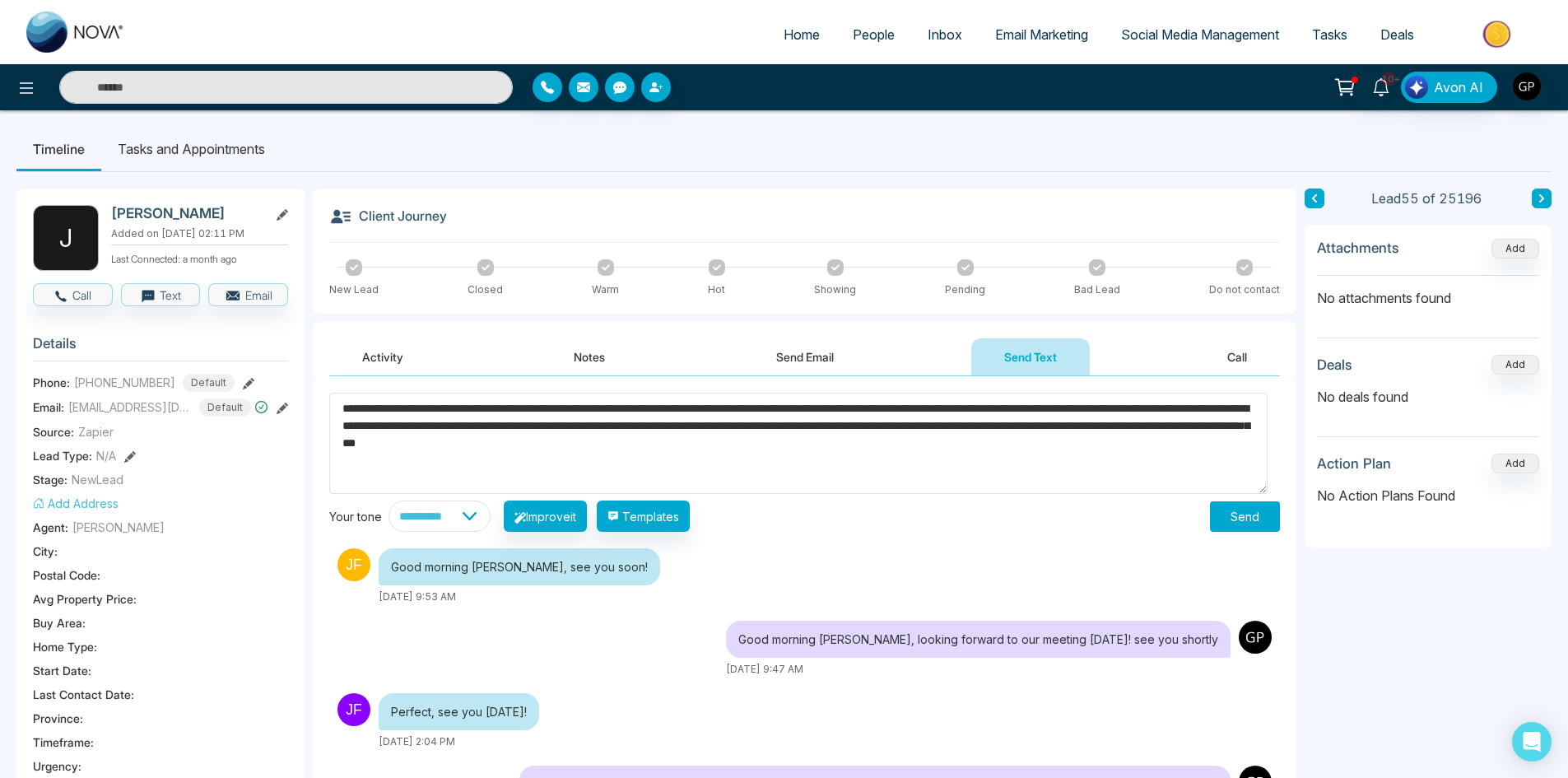 type on "**********" 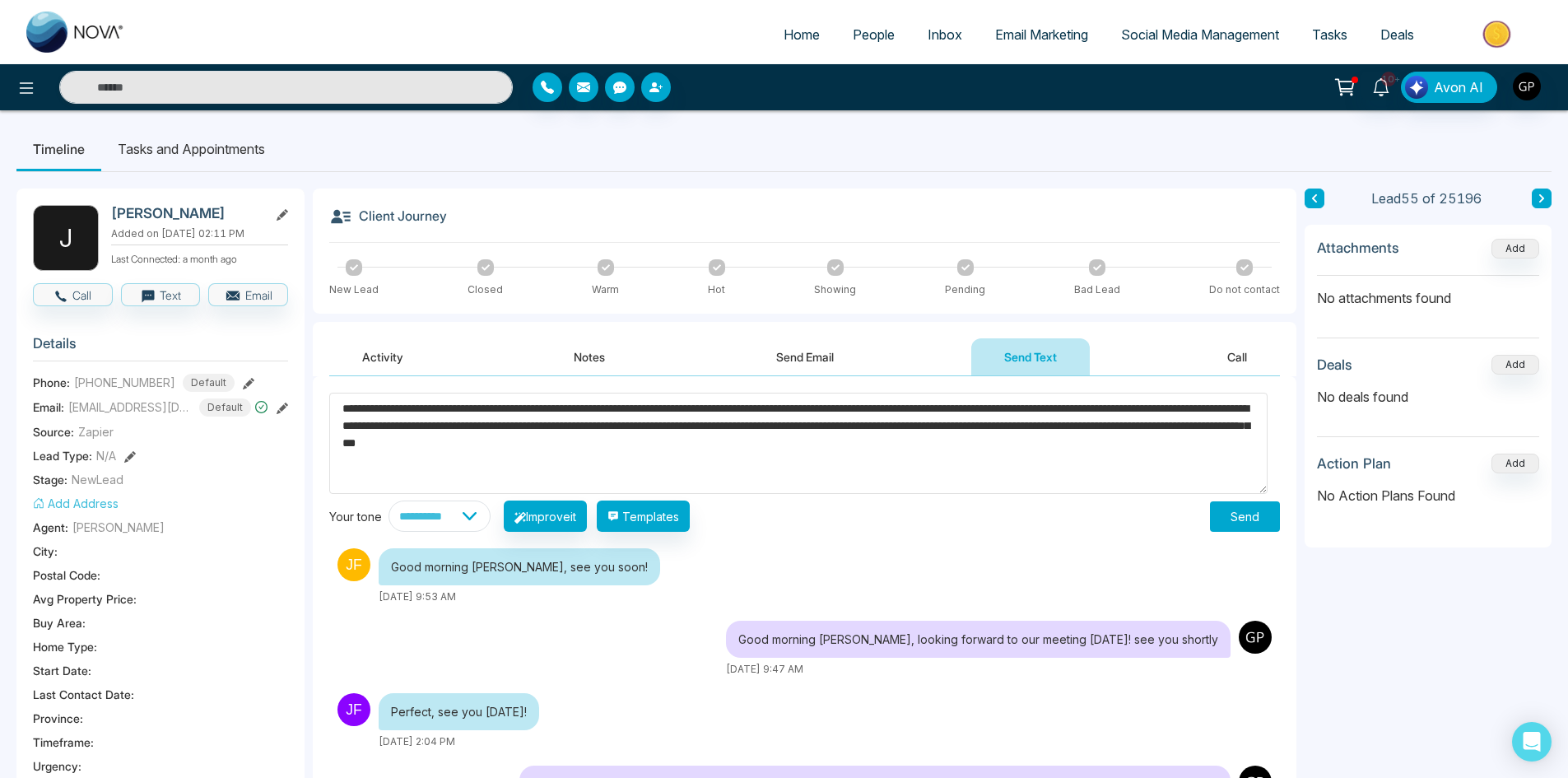 click on "Send" at bounding box center [1245, 516] 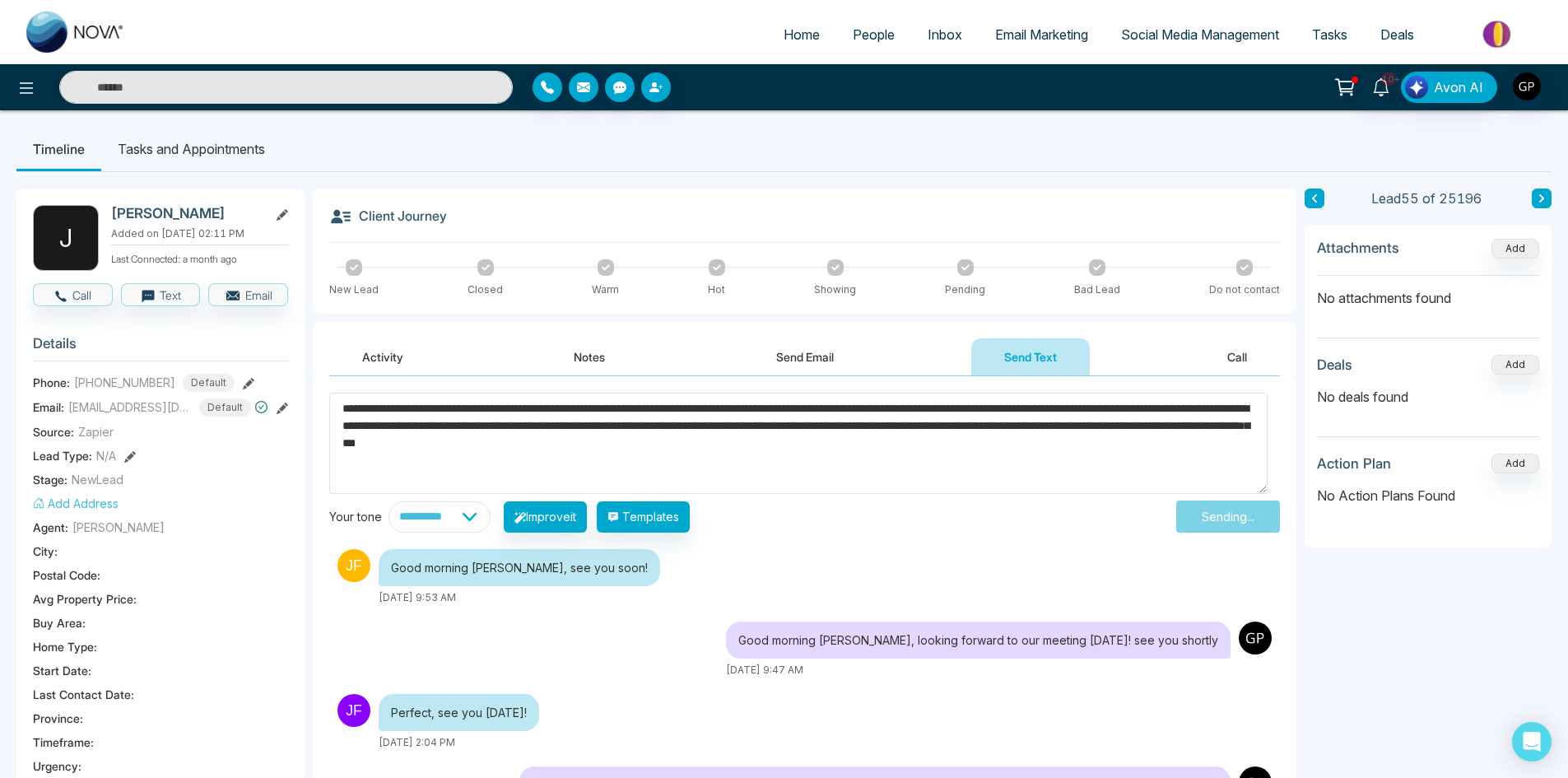type 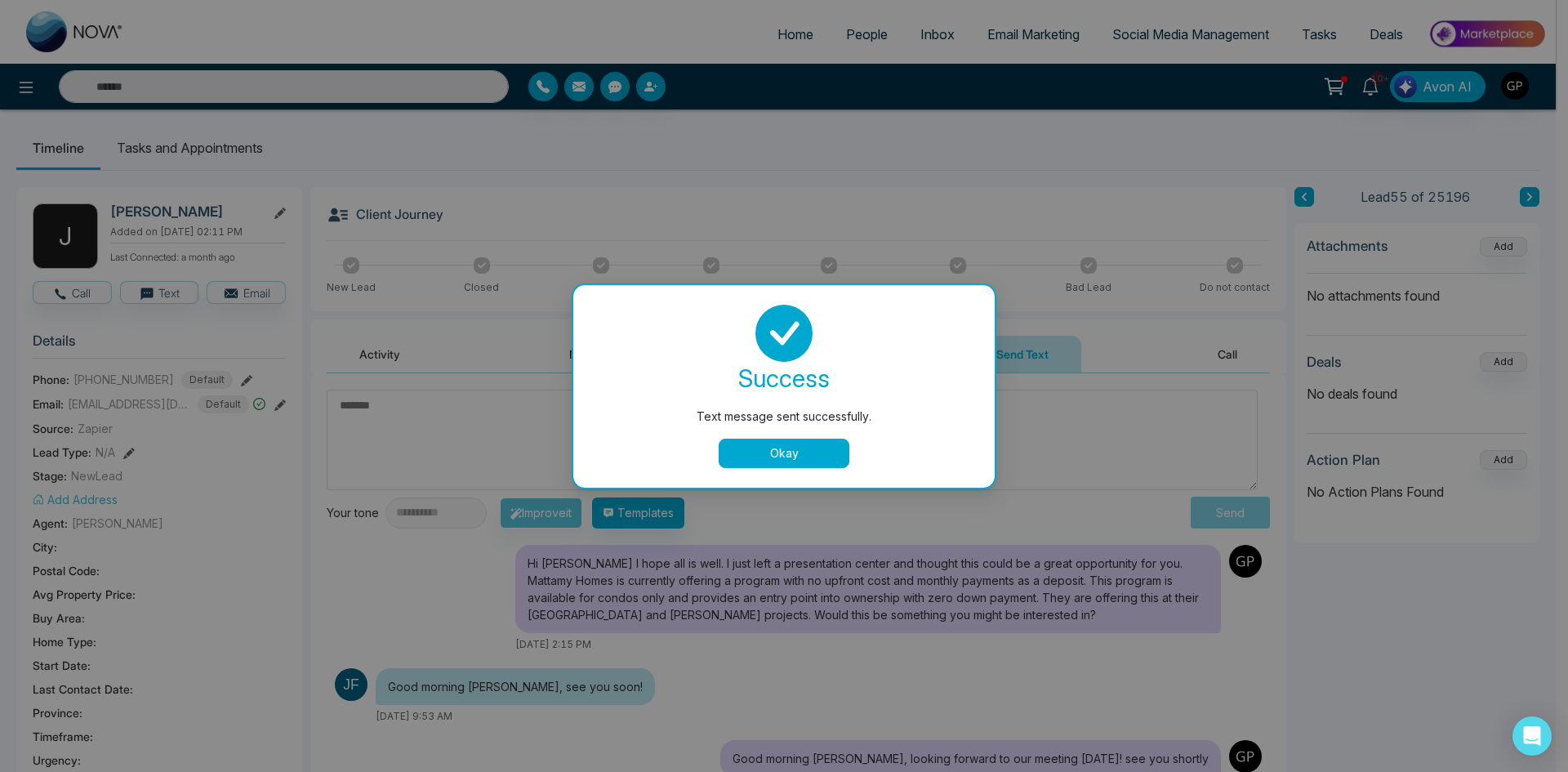 click on "Okay" at bounding box center [784, 453] 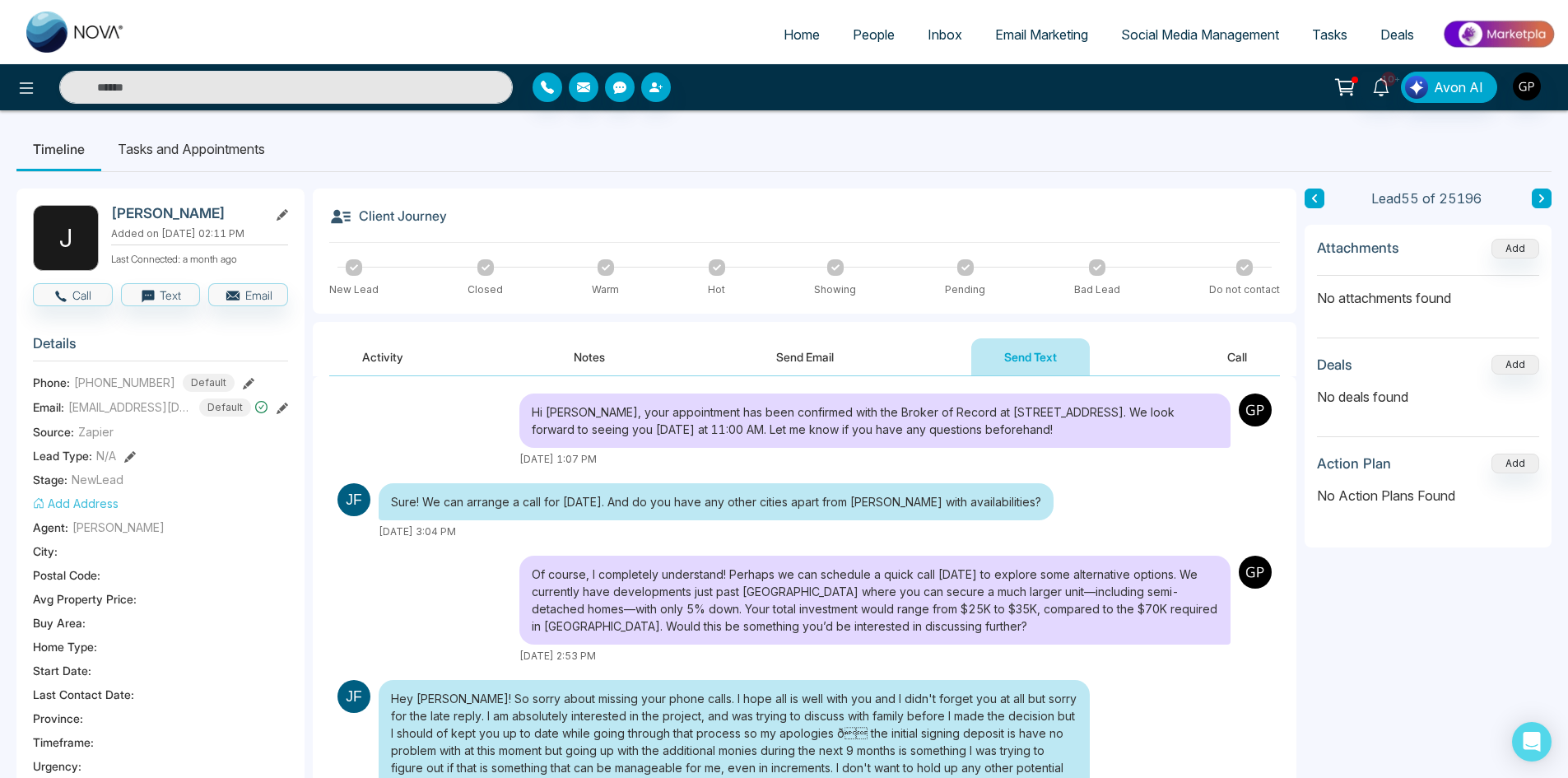 scroll, scrollTop: 505, scrollLeft: 0, axis: vertical 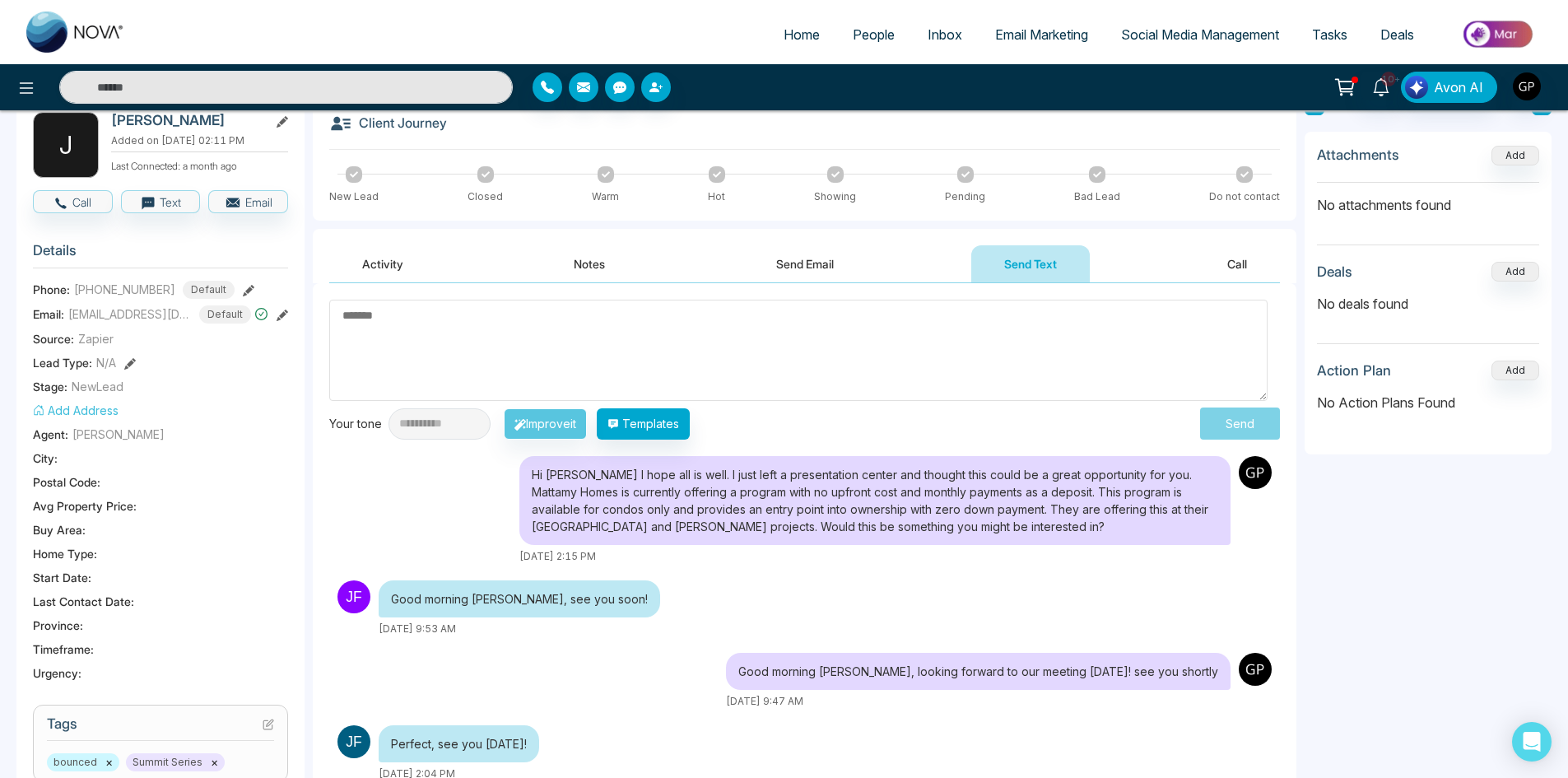 click on "Home" at bounding box center (802, 35) 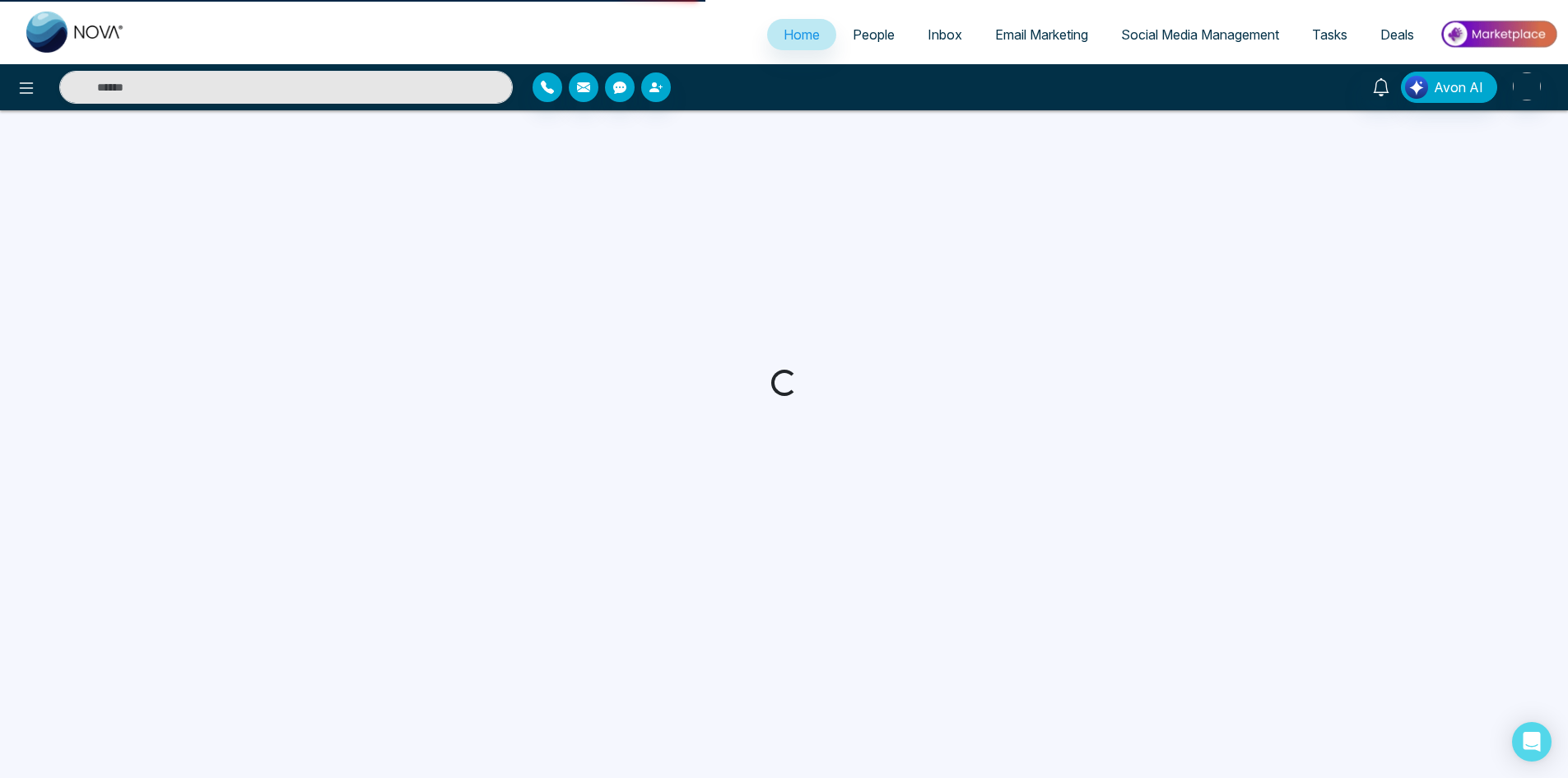 scroll, scrollTop: 0, scrollLeft: 0, axis: both 